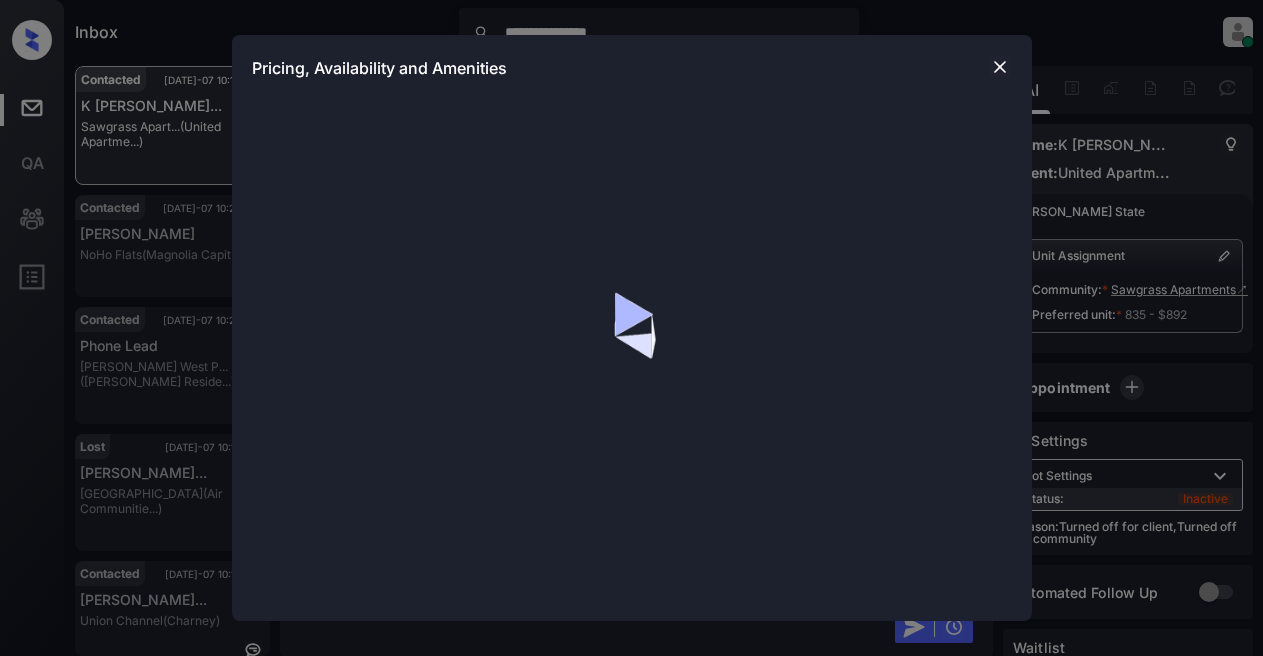 scroll, scrollTop: 0, scrollLeft: 0, axis: both 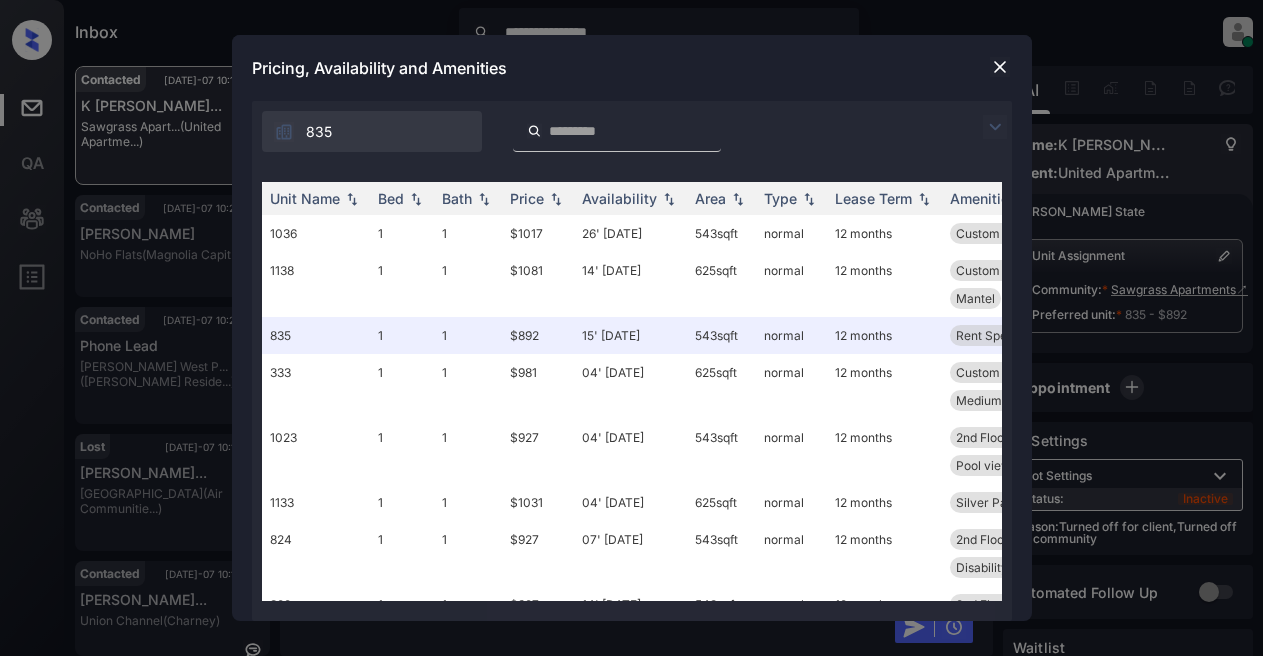 click at bounding box center (995, 127) 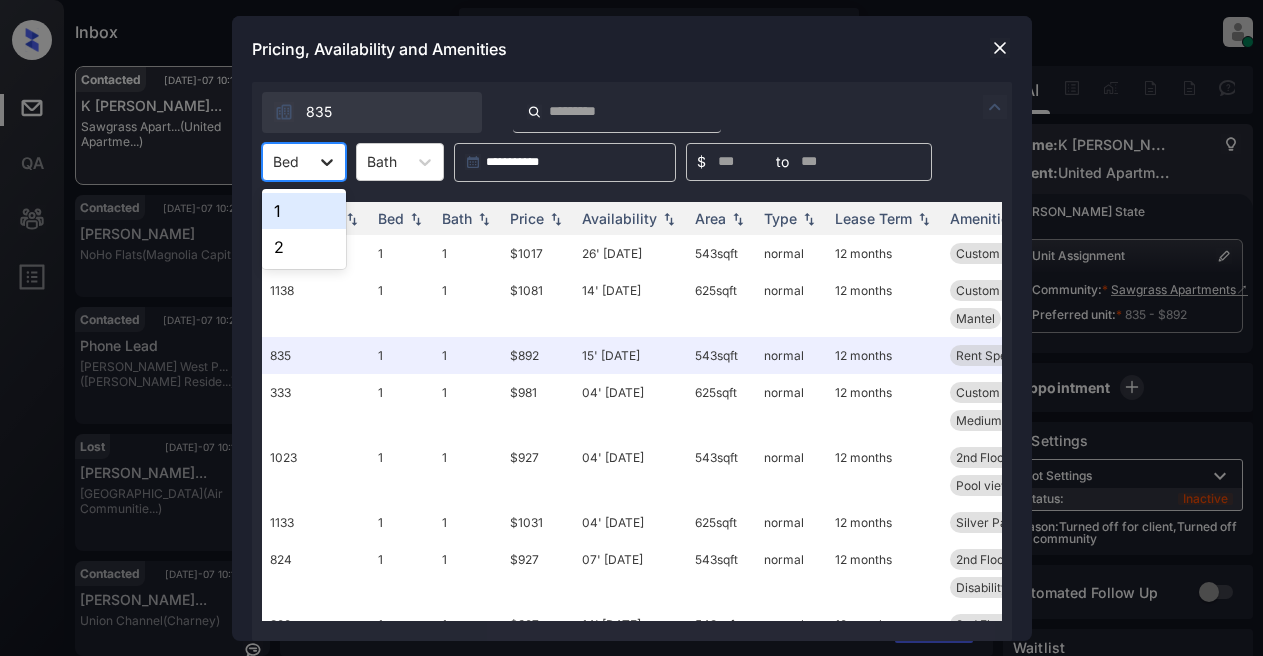 click at bounding box center [327, 162] 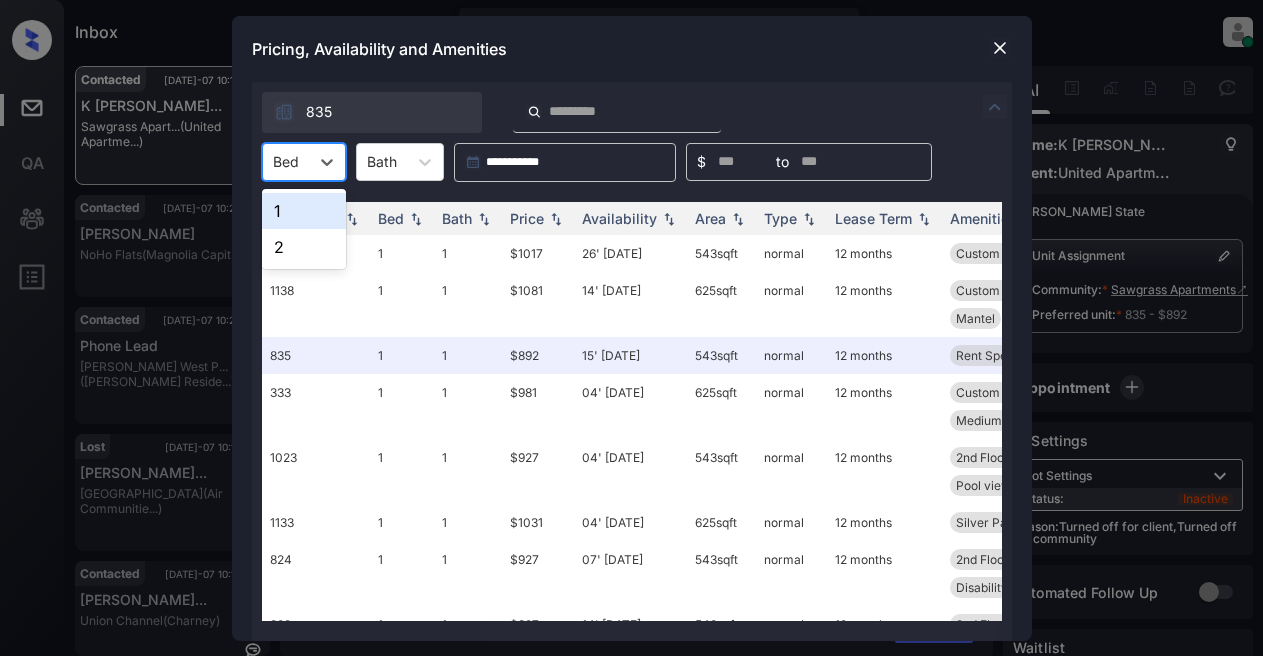 click on "1" at bounding box center [304, 211] 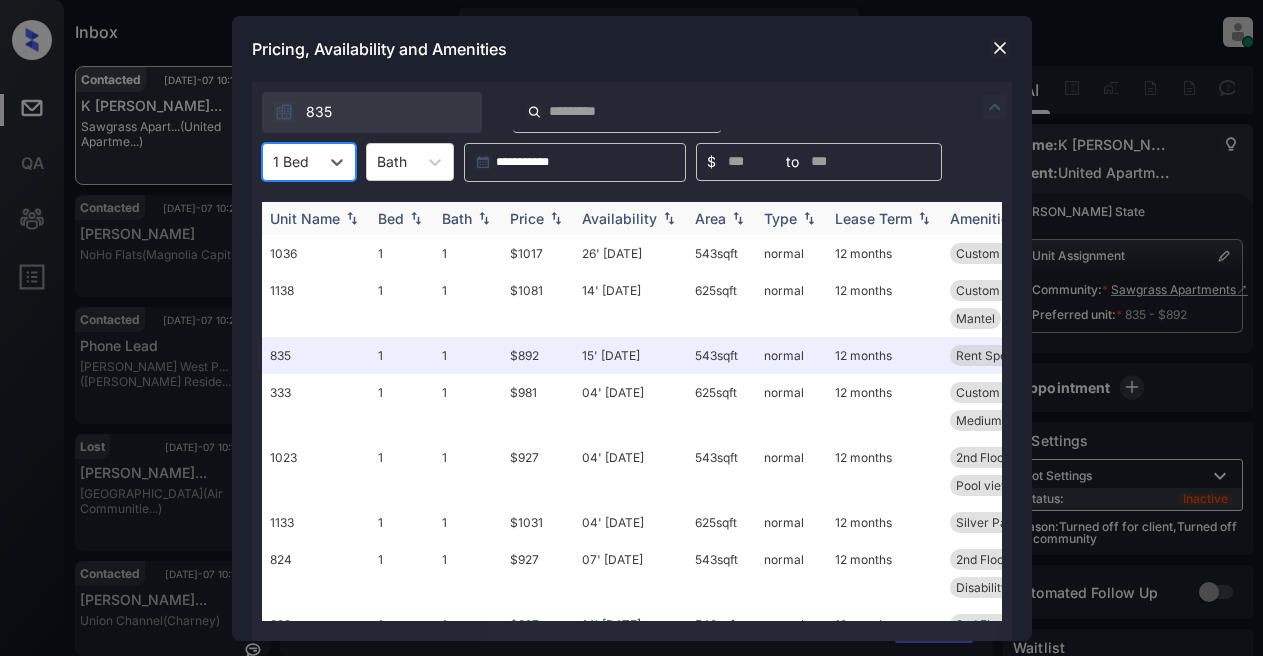 click on "Price" at bounding box center [527, 218] 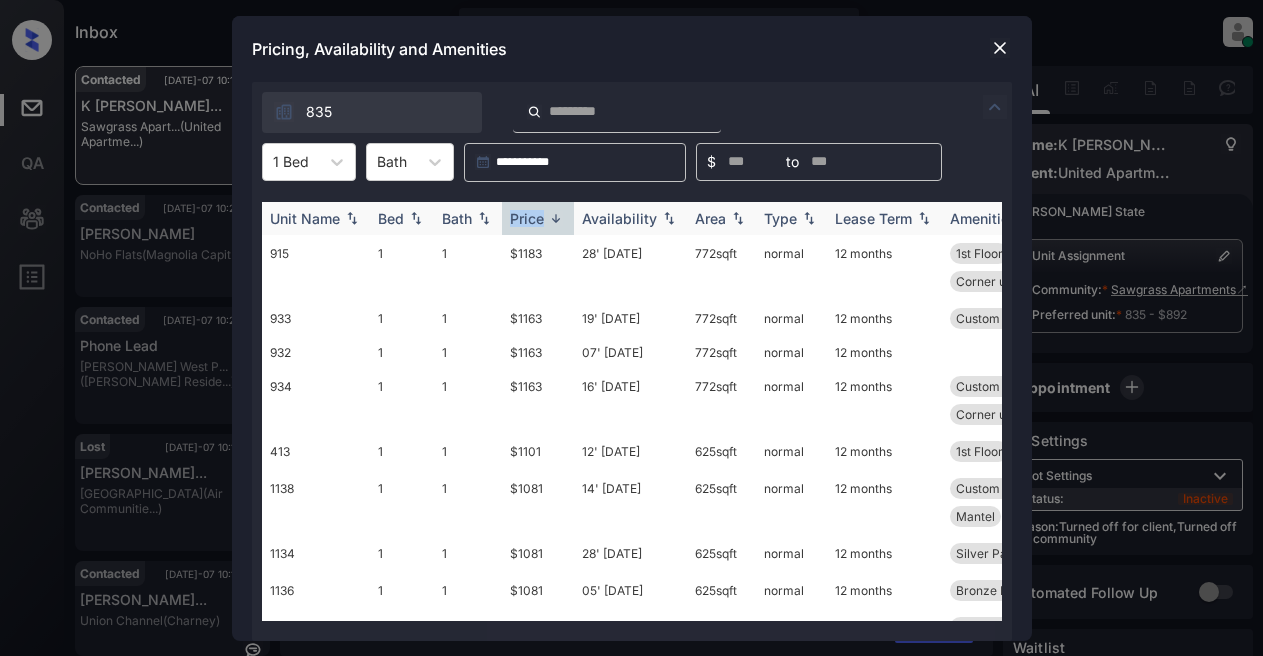click on "Price" at bounding box center (527, 218) 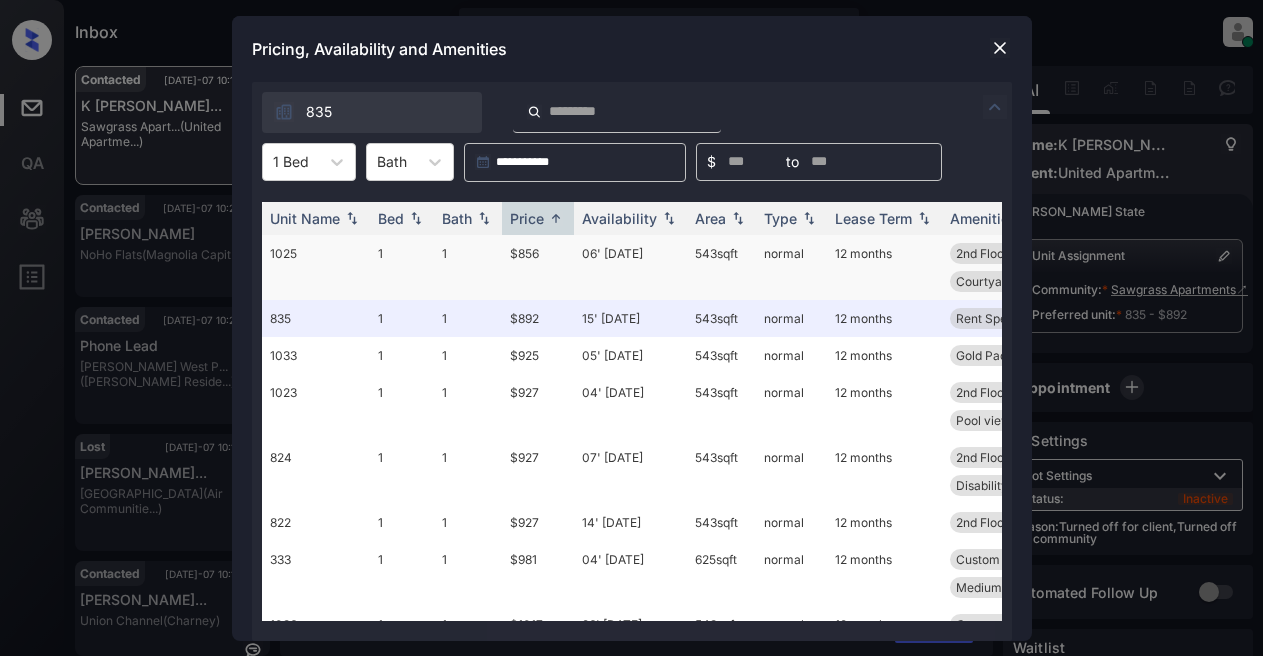 click on "$856" at bounding box center [538, 267] 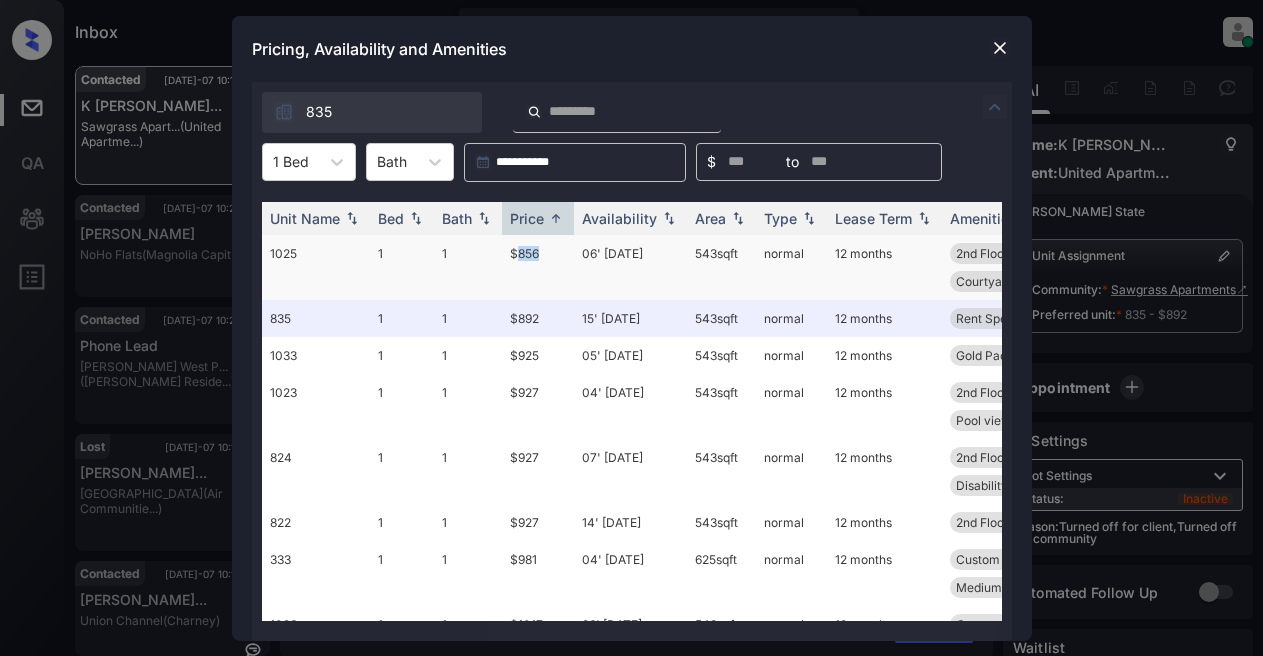 click on "$856" at bounding box center (538, 267) 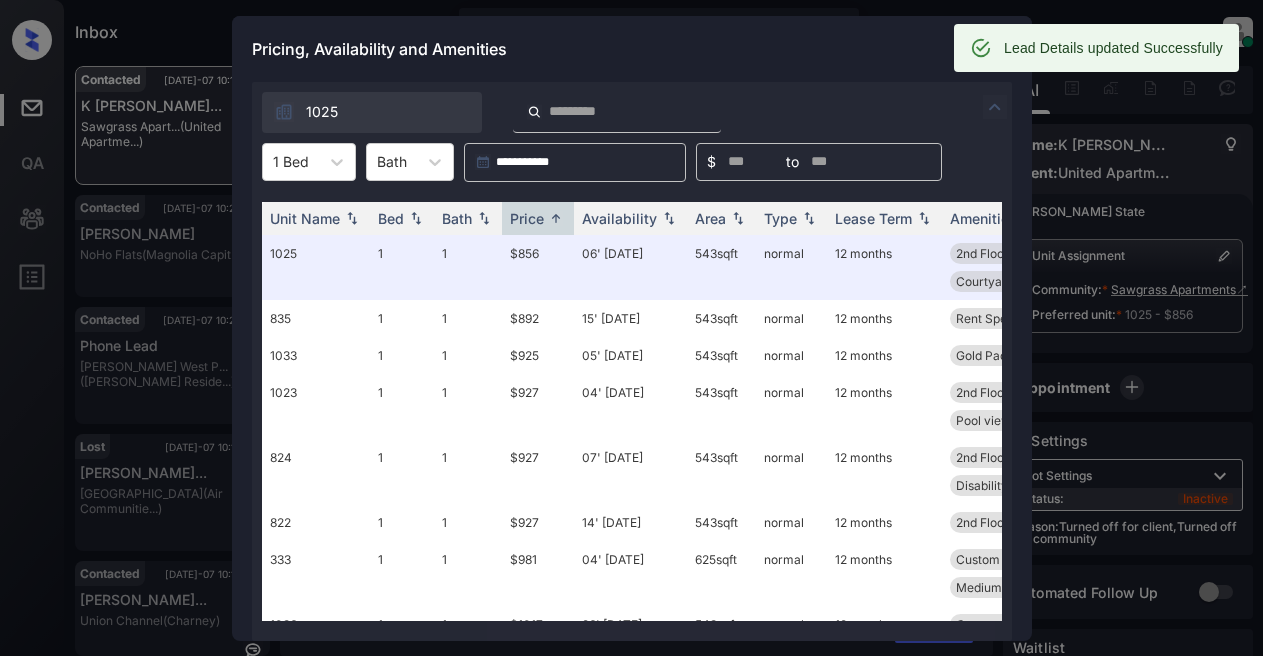 click on "Pricing, Availability and Amenities" at bounding box center (632, 49) 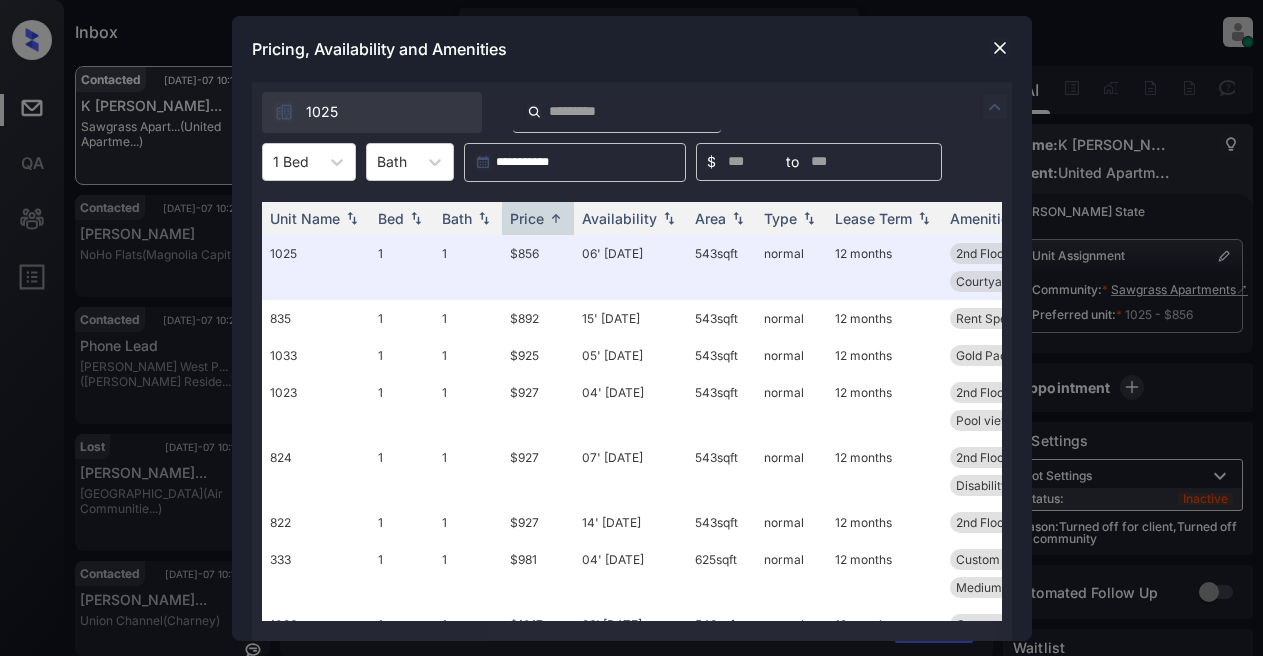 click on "Pricing, Availability and Amenities" at bounding box center (632, 49) 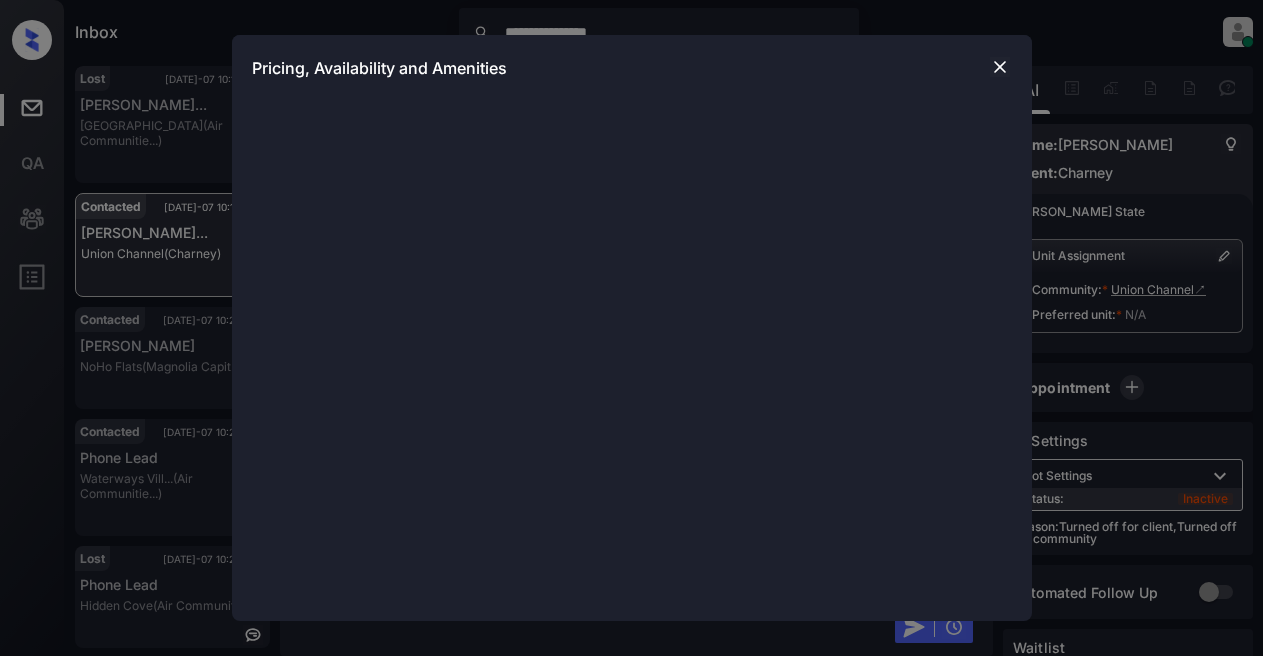scroll, scrollTop: 0, scrollLeft: 0, axis: both 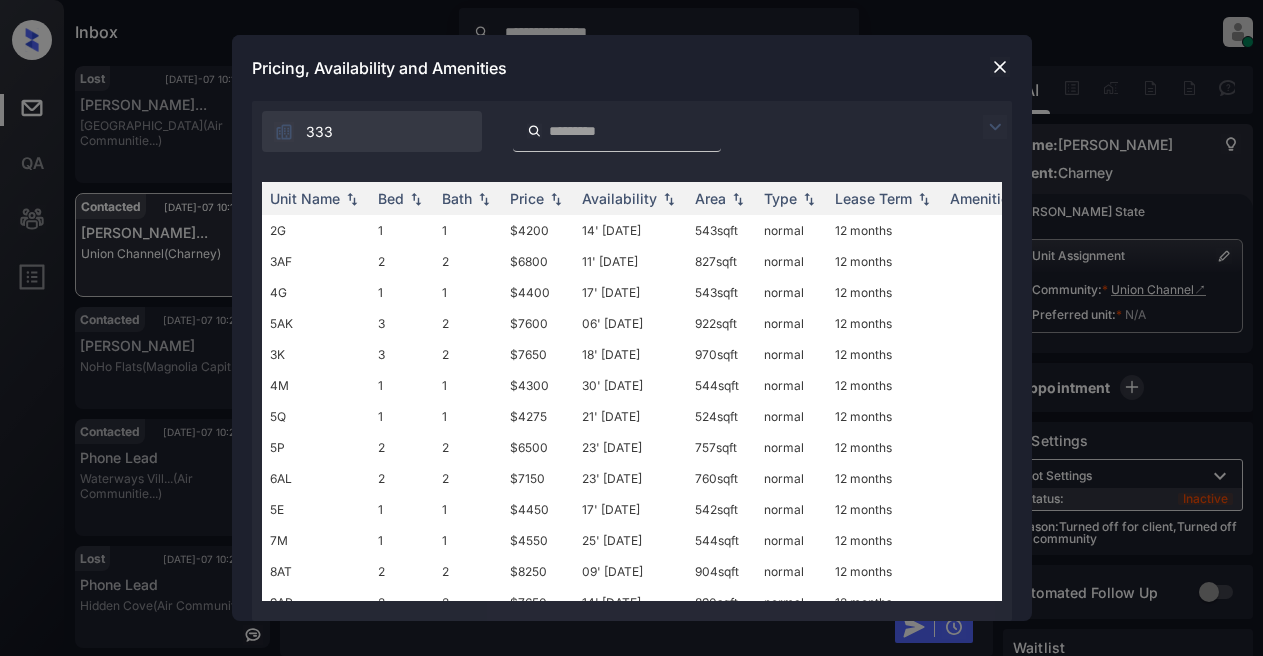 click at bounding box center [995, 127] 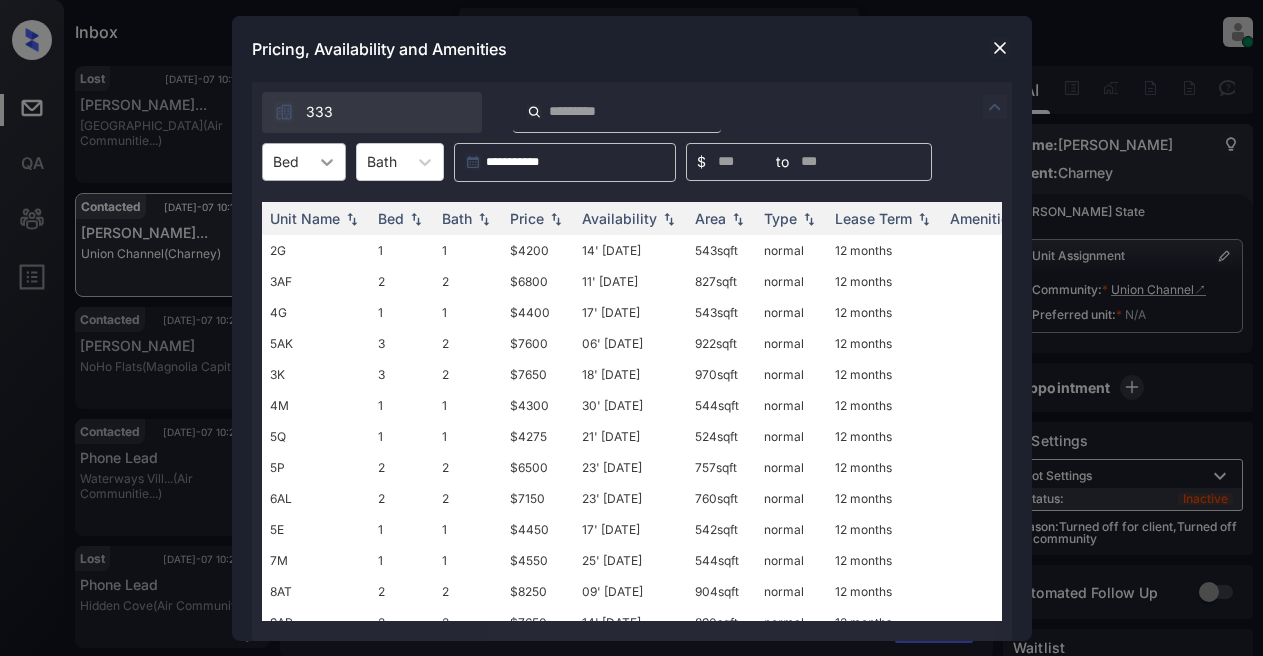 click 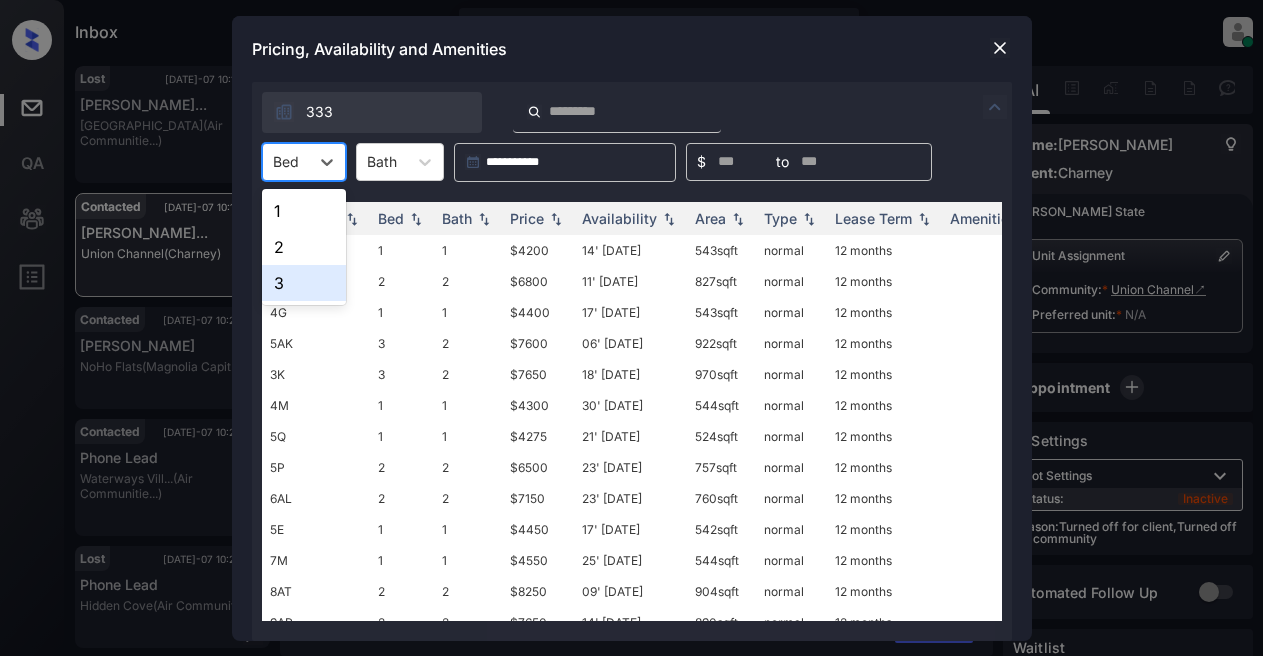 click on "3" at bounding box center (304, 283) 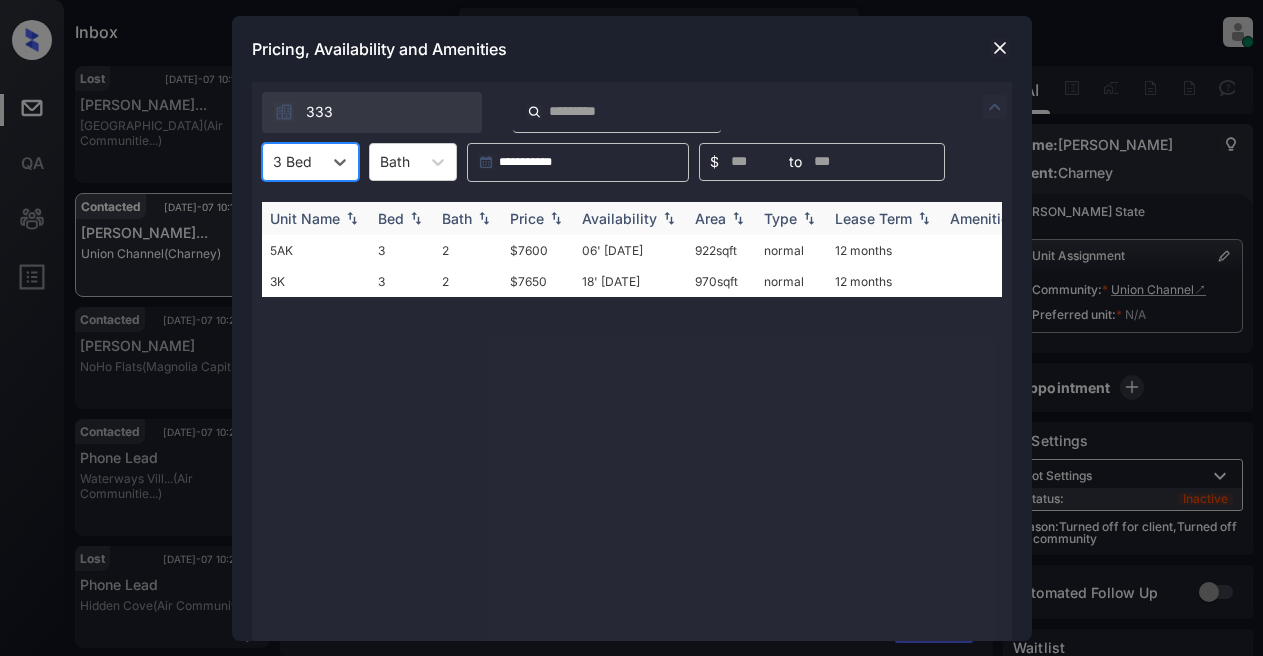 click on "Price" at bounding box center (527, 218) 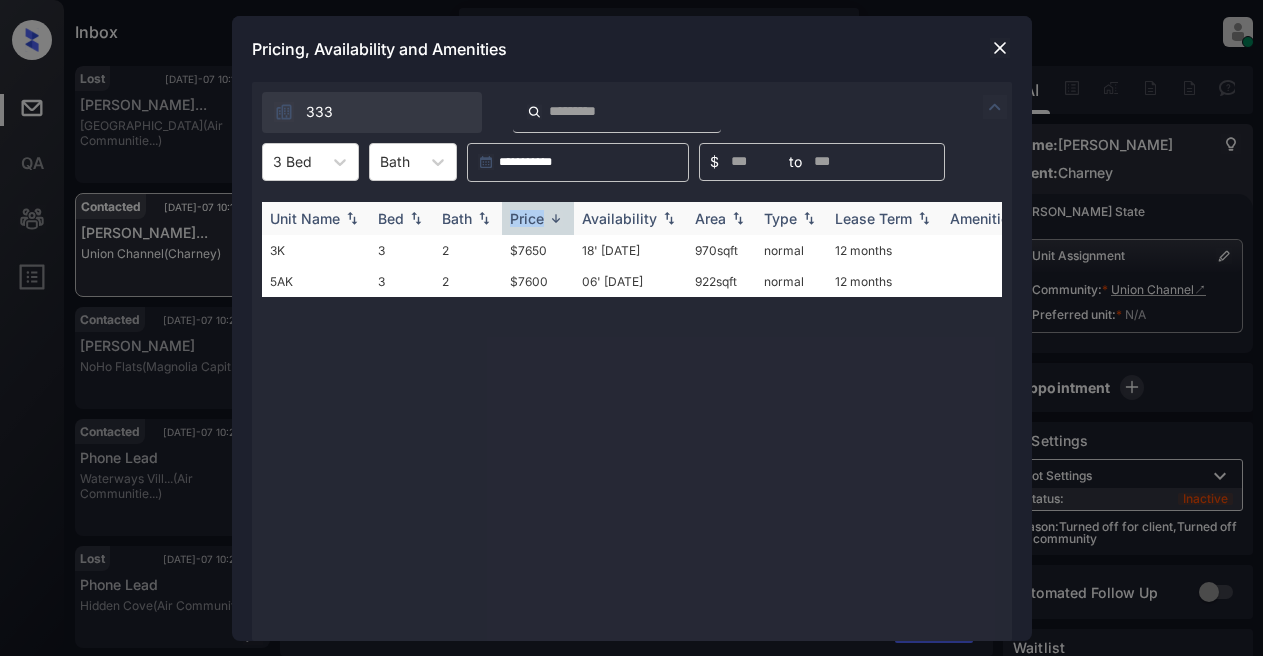 click on "Price" at bounding box center [527, 218] 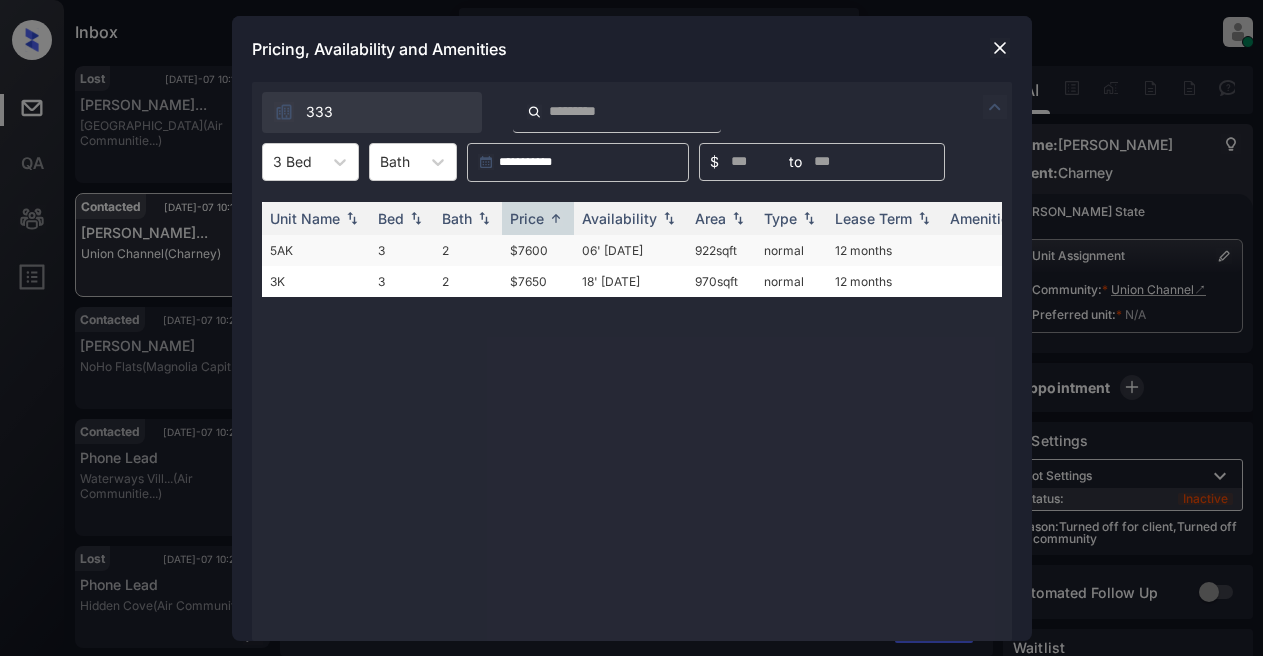 click on "$7600" at bounding box center [538, 250] 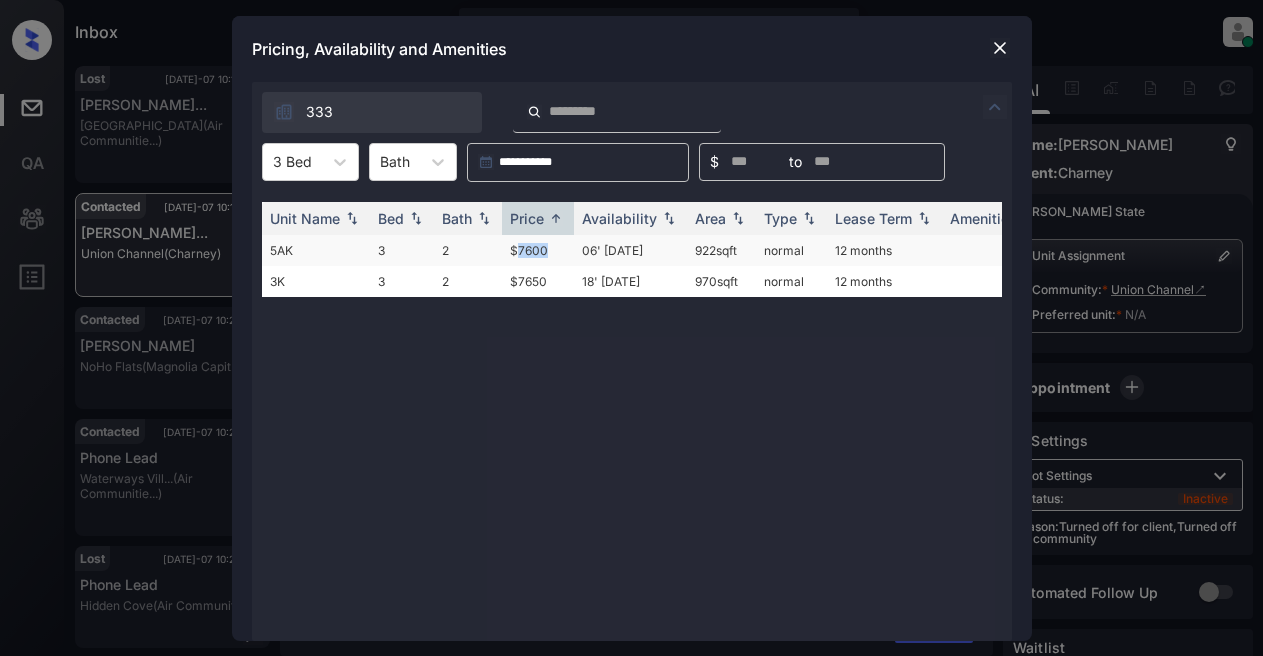 click on "$7600" at bounding box center (538, 250) 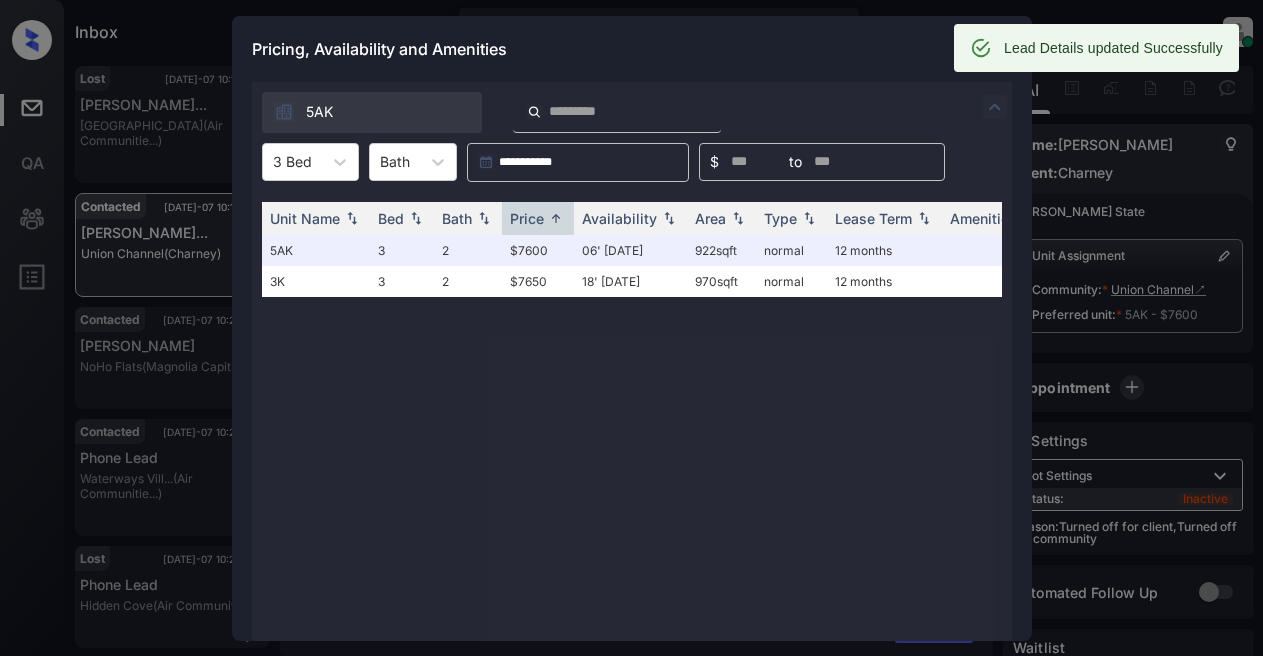 click on "Pricing, Availability and Amenities" at bounding box center (632, 49) 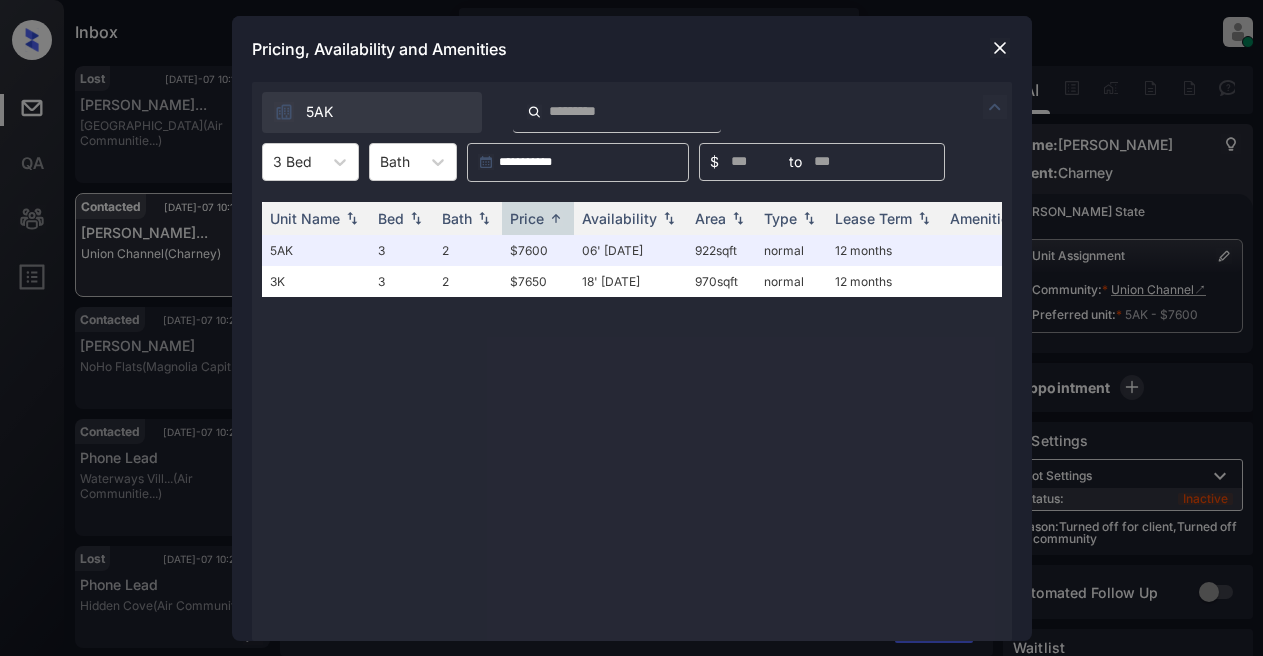 click at bounding box center [1000, 48] 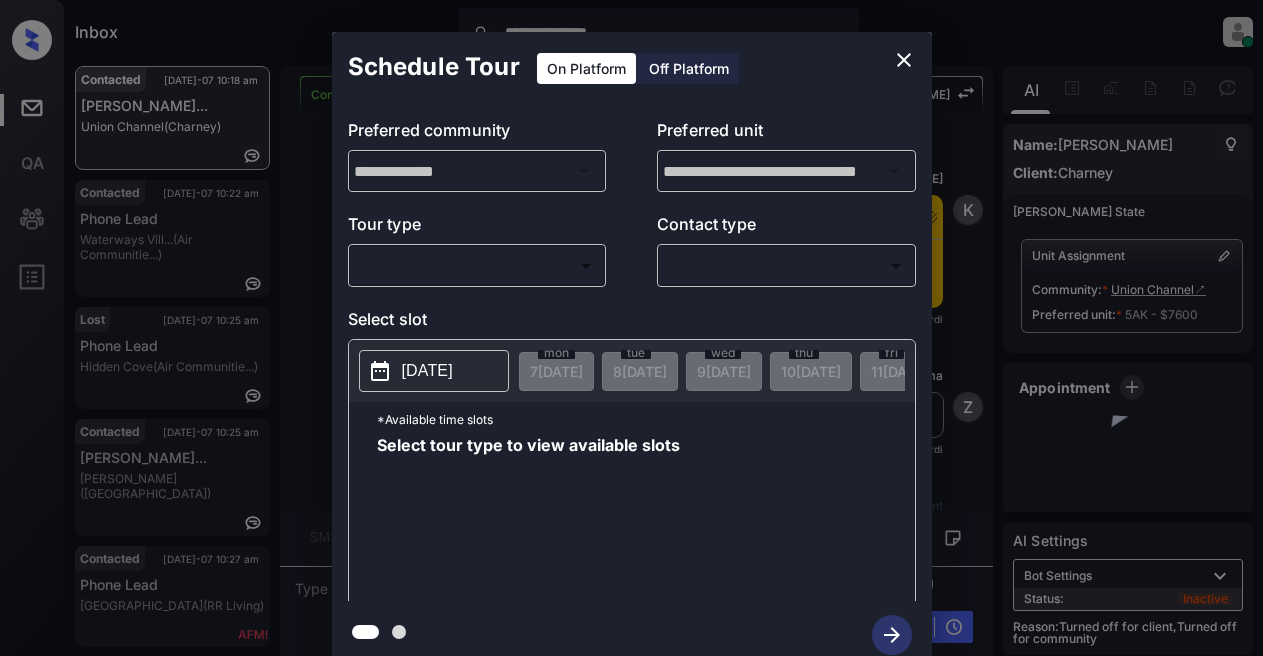 scroll, scrollTop: 0, scrollLeft: 0, axis: both 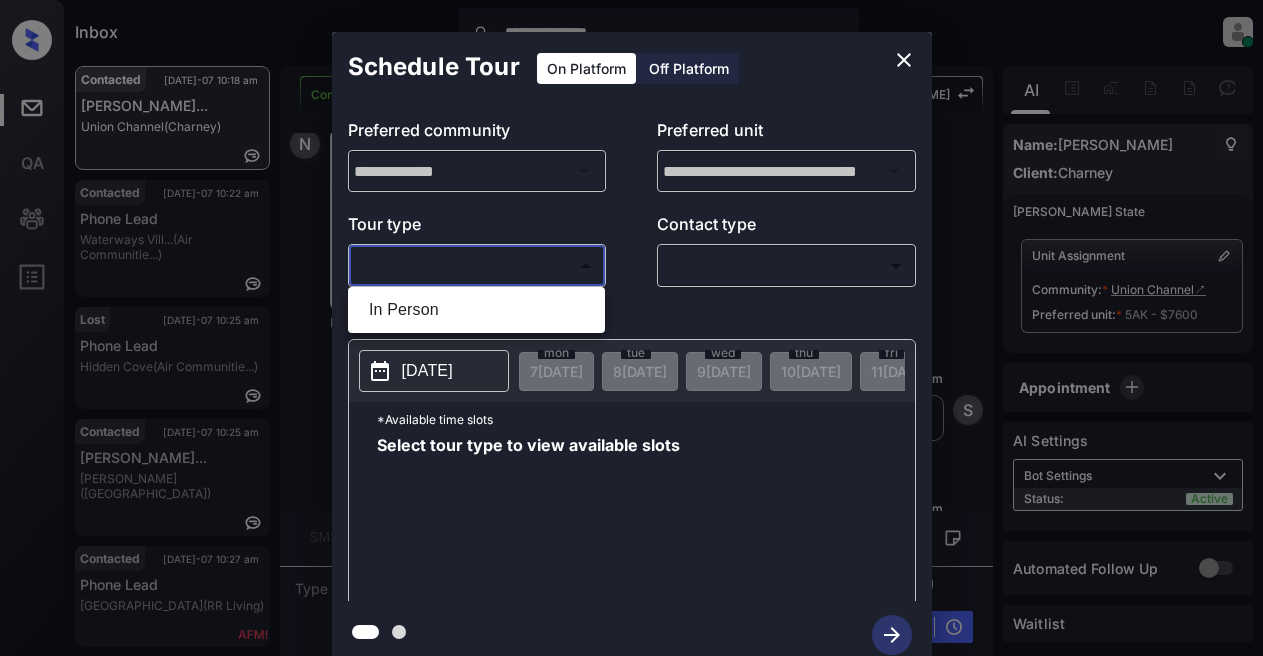 click on "**********" at bounding box center [631, 328] 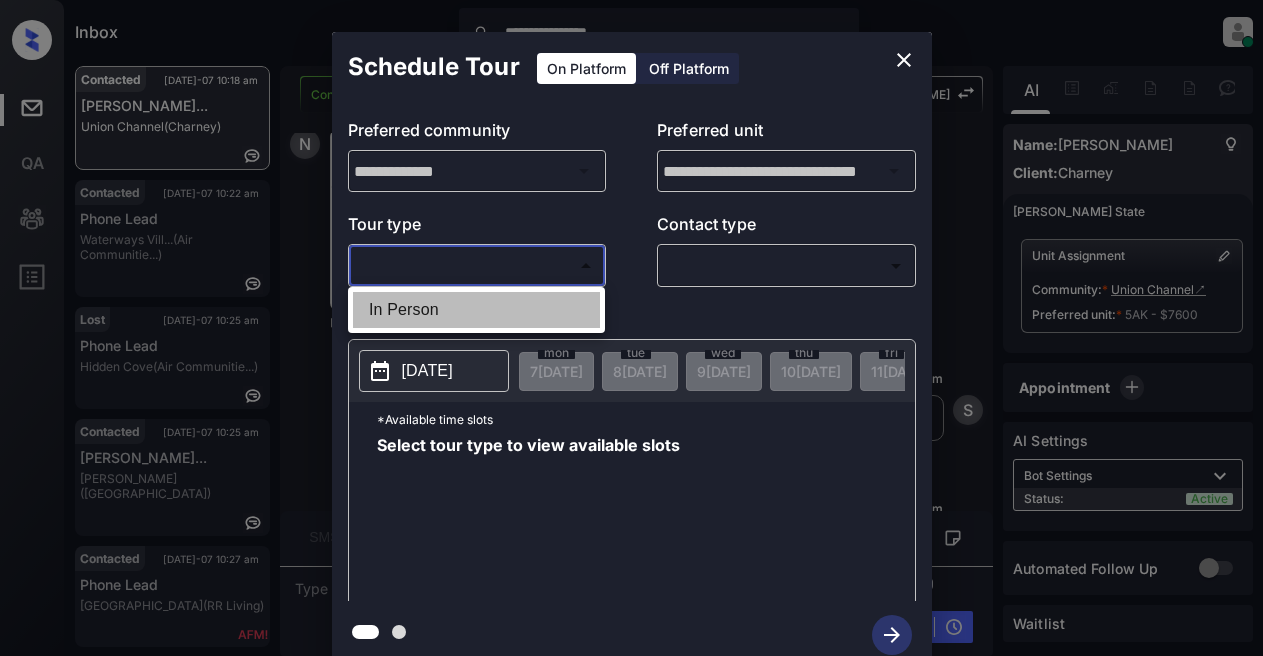 click on "In Person" at bounding box center (476, 310) 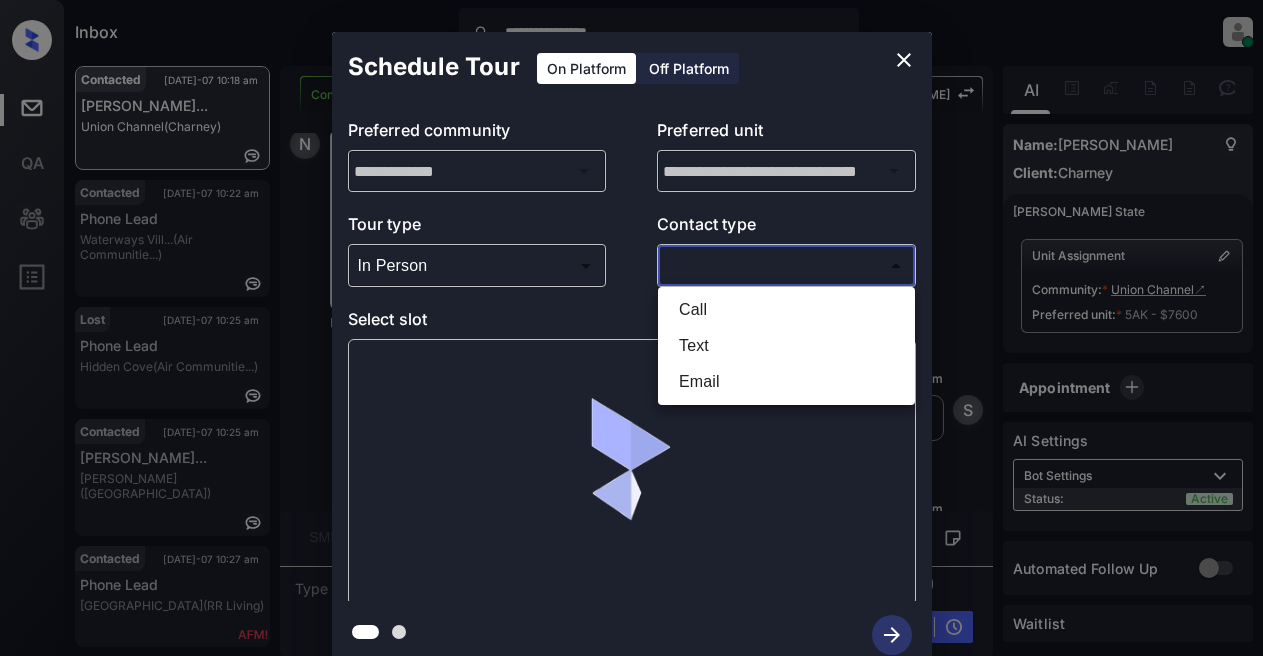 click on "**********" at bounding box center (631, 328) 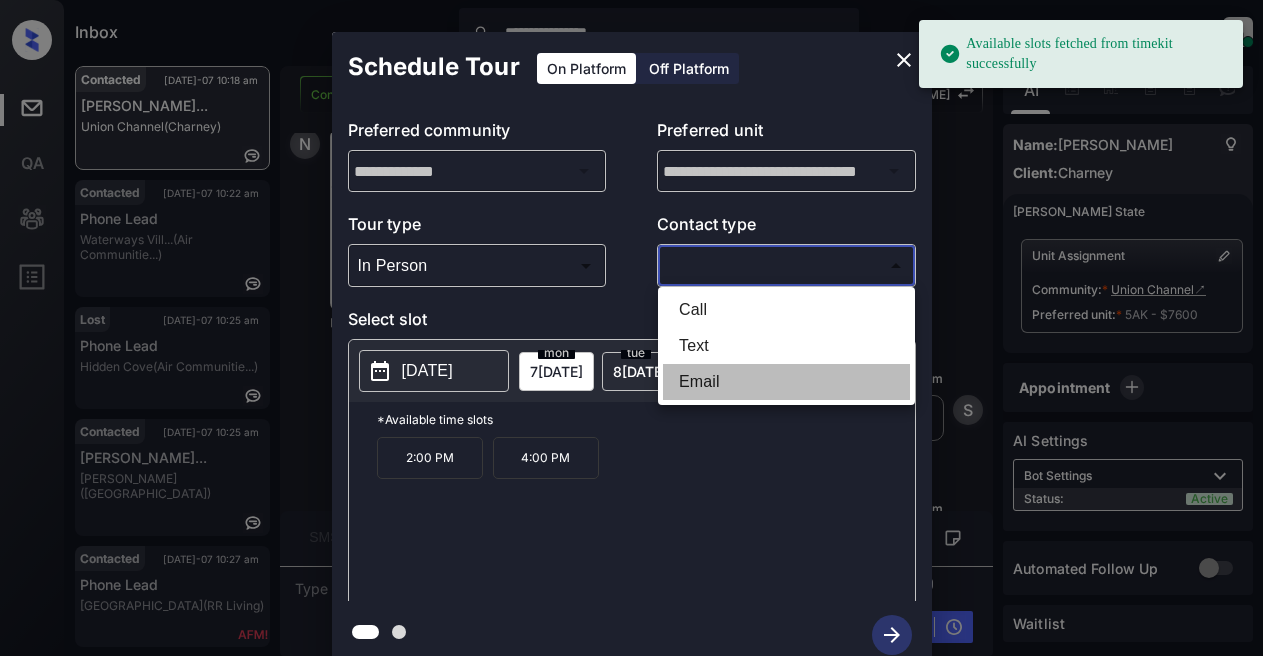 click on "Email" at bounding box center [786, 382] 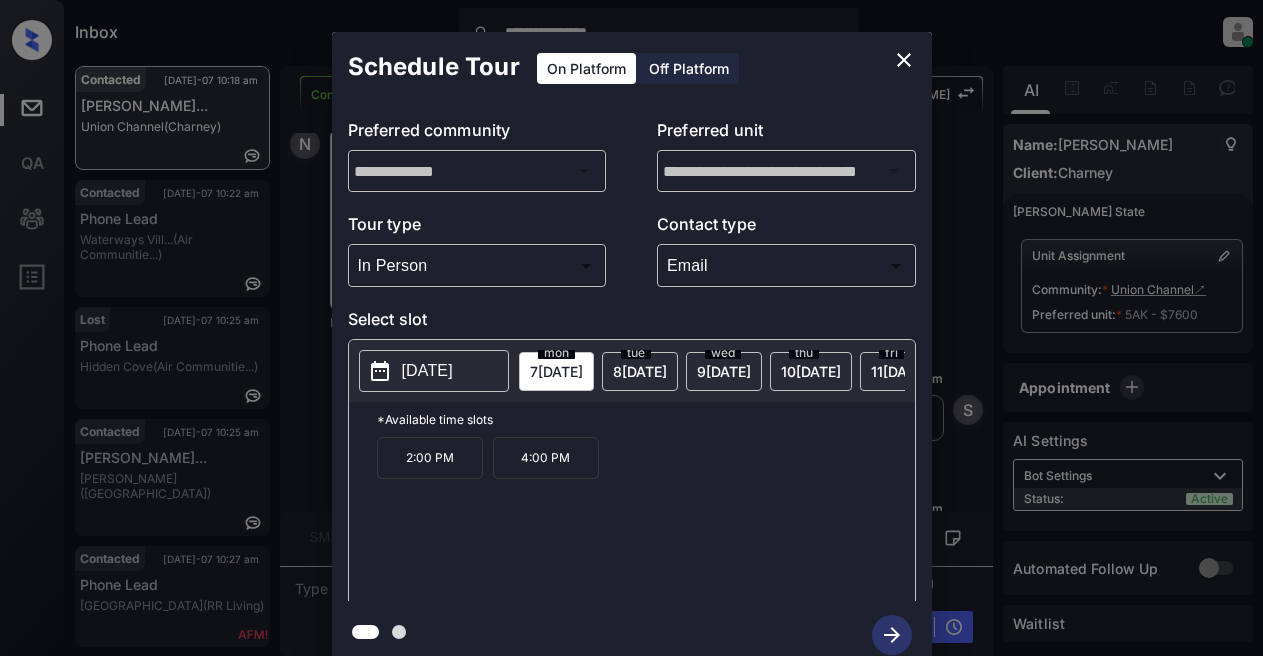 click on "[DATE]" at bounding box center (427, 371) 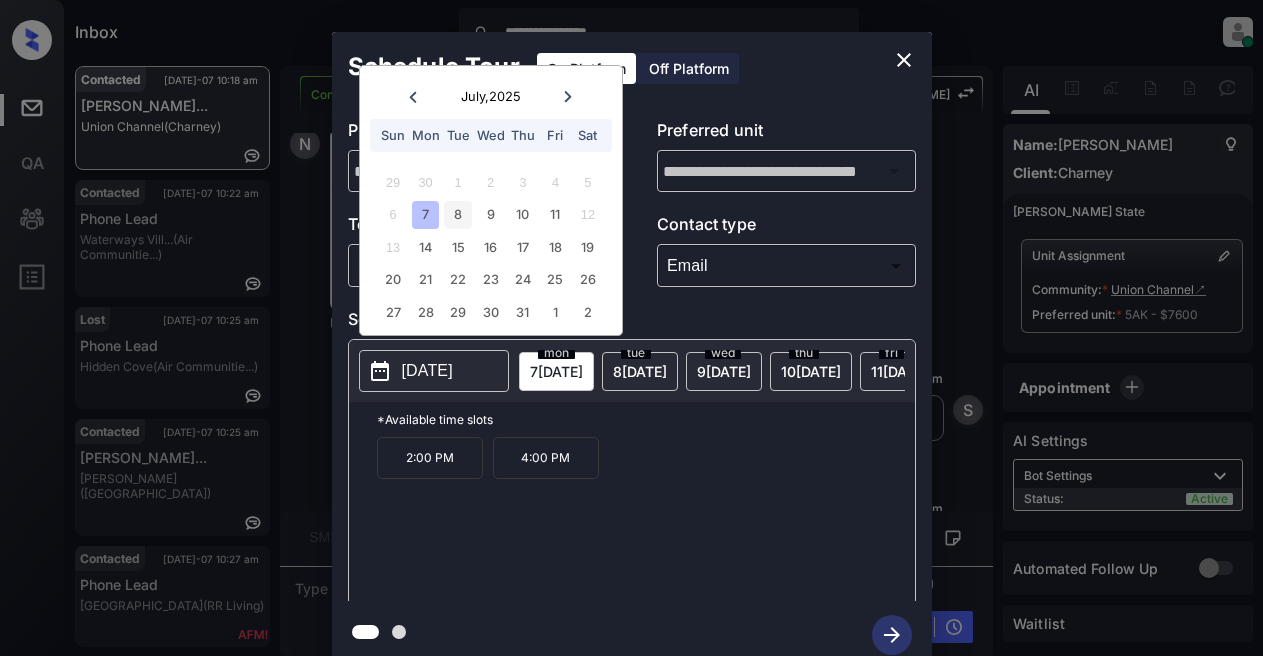 click on "8" at bounding box center (457, 214) 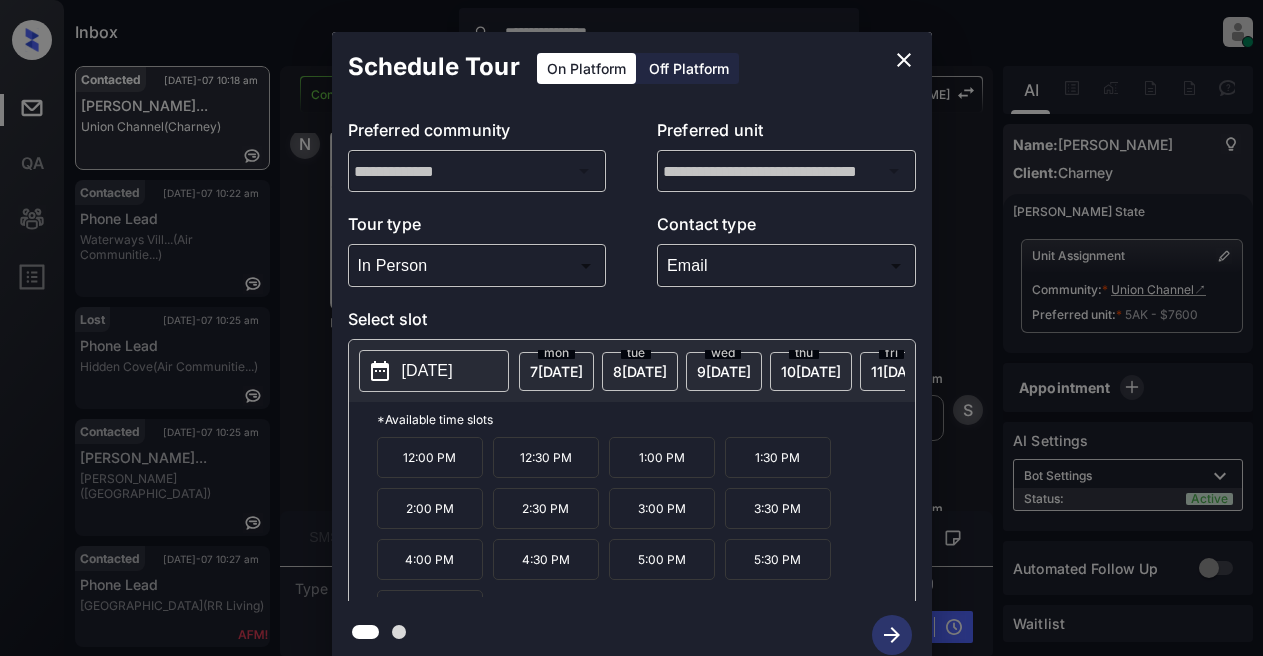 scroll, scrollTop: 34, scrollLeft: 0, axis: vertical 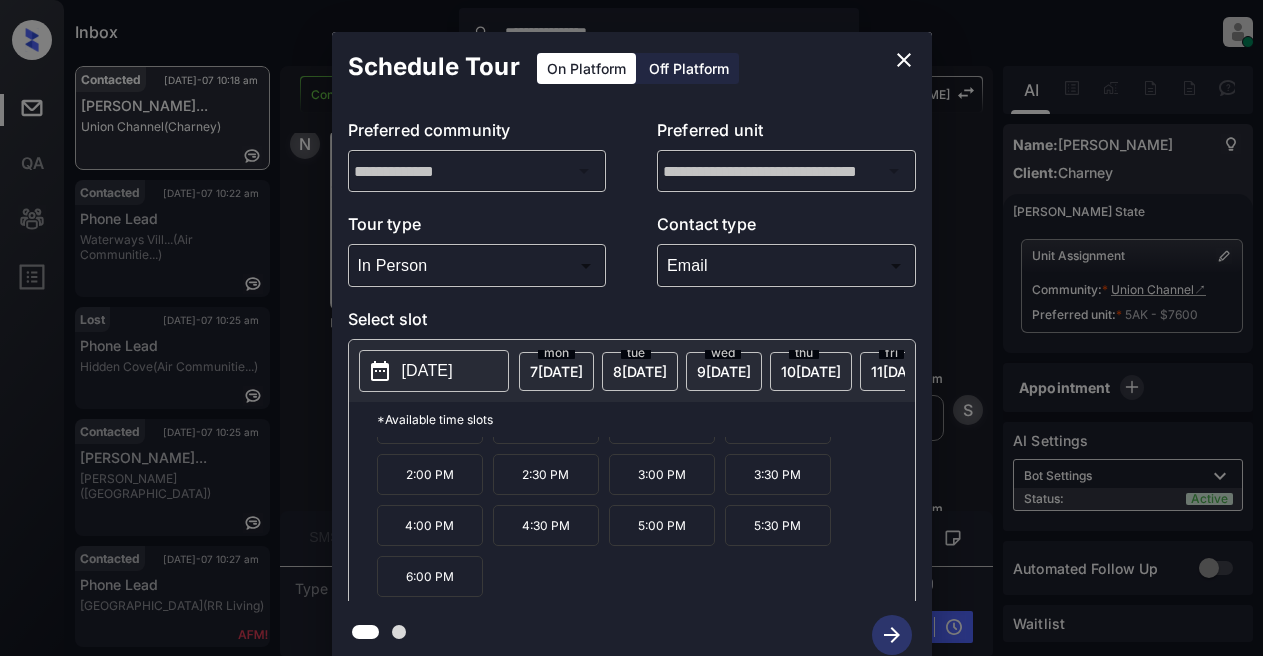 click on "6:00 PM" at bounding box center [430, 576] 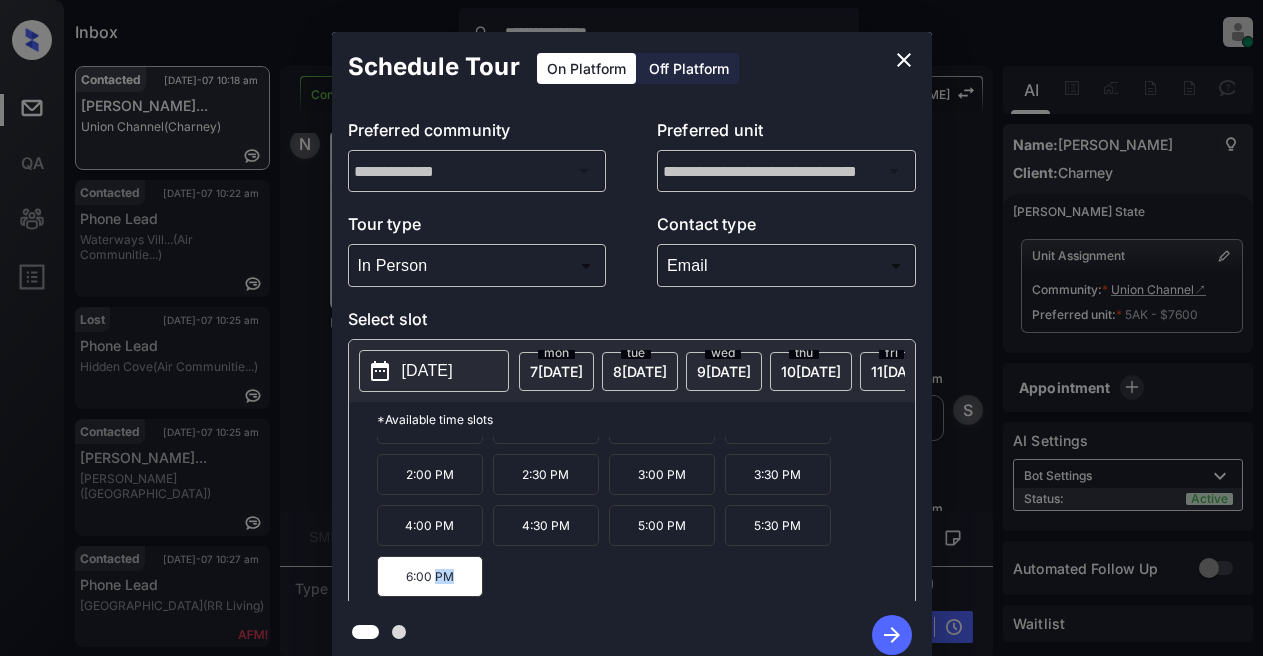 click on "6:00 PM" at bounding box center (430, 576) 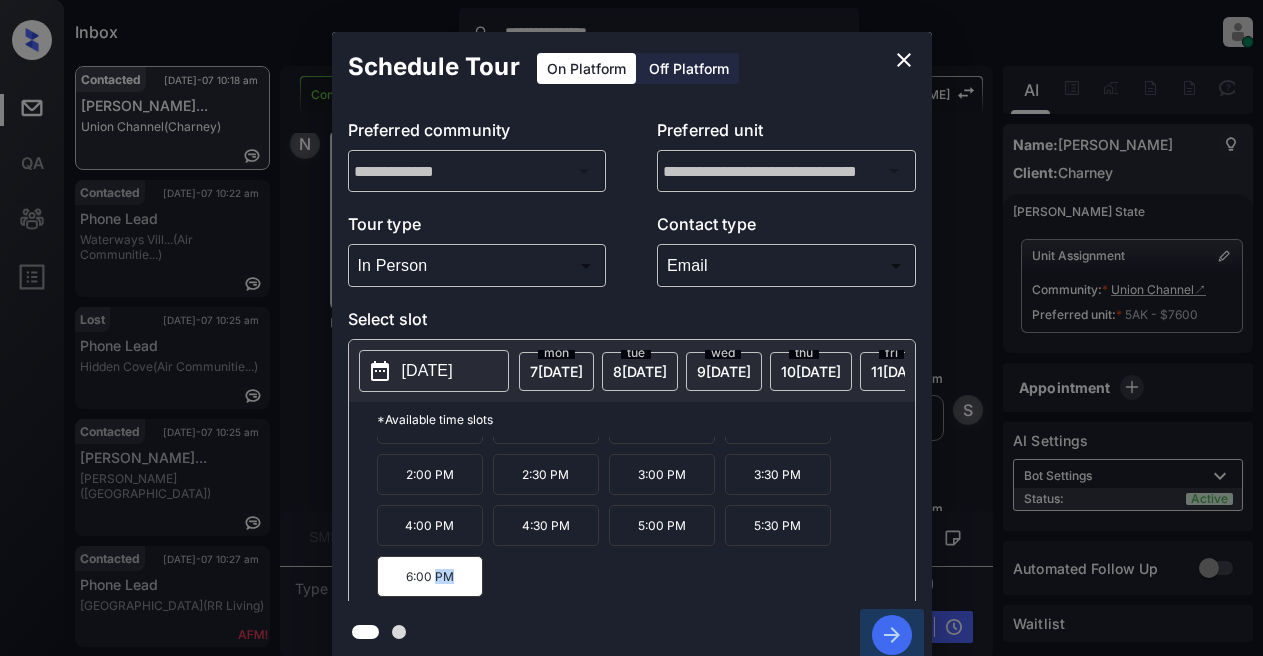 click 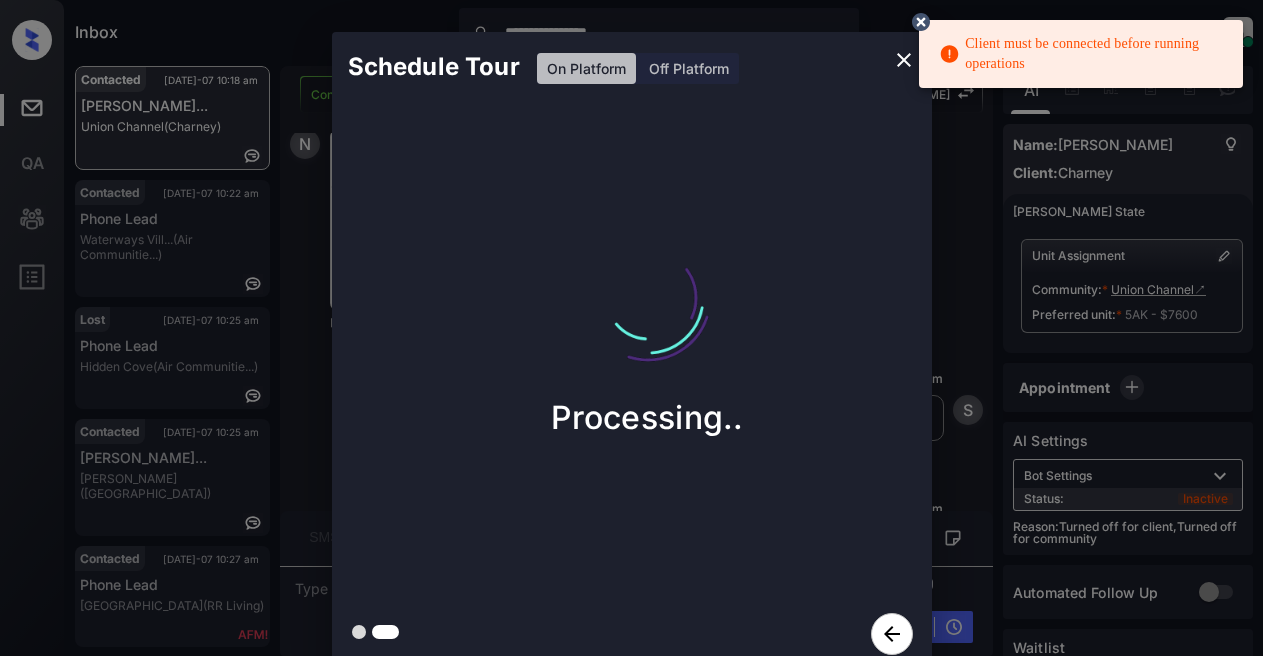 click 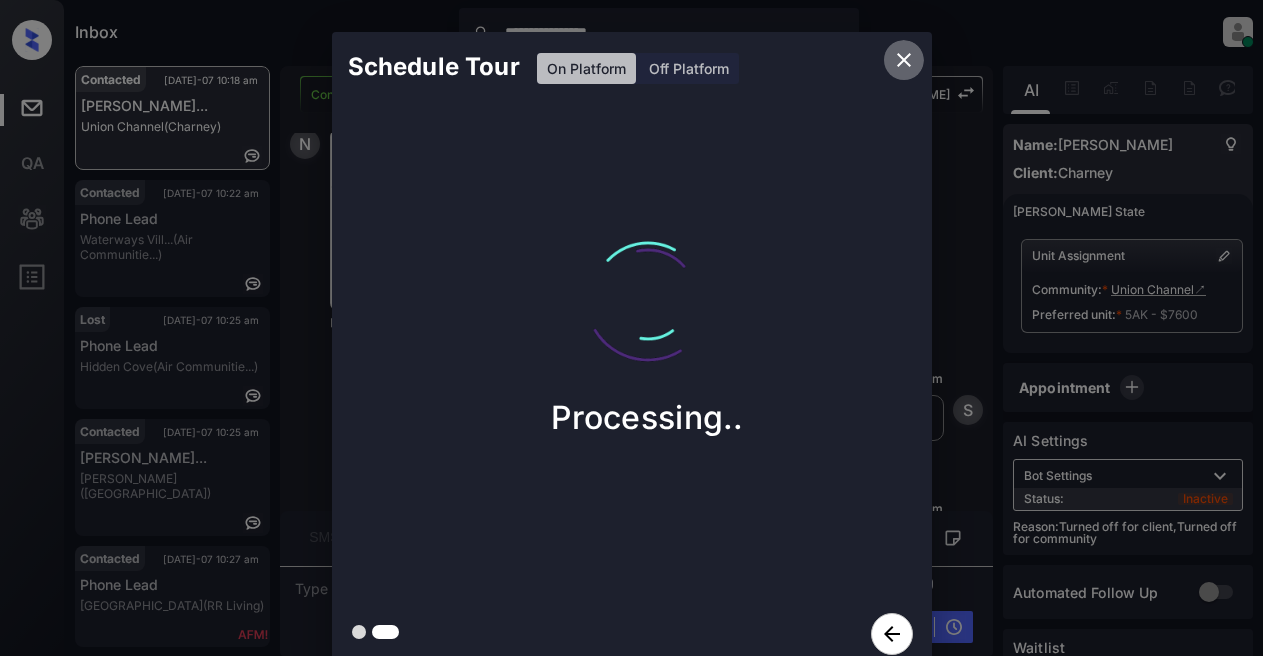 click 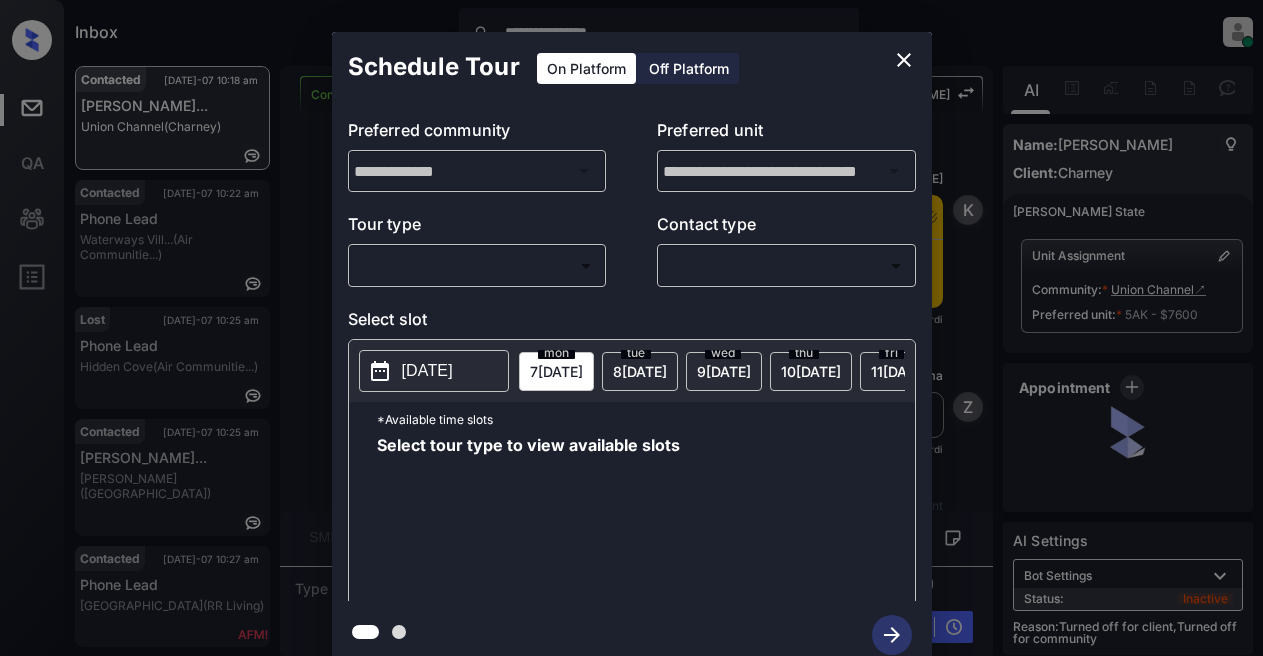 scroll, scrollTop: 0, scrollLeft: 0, axis: both 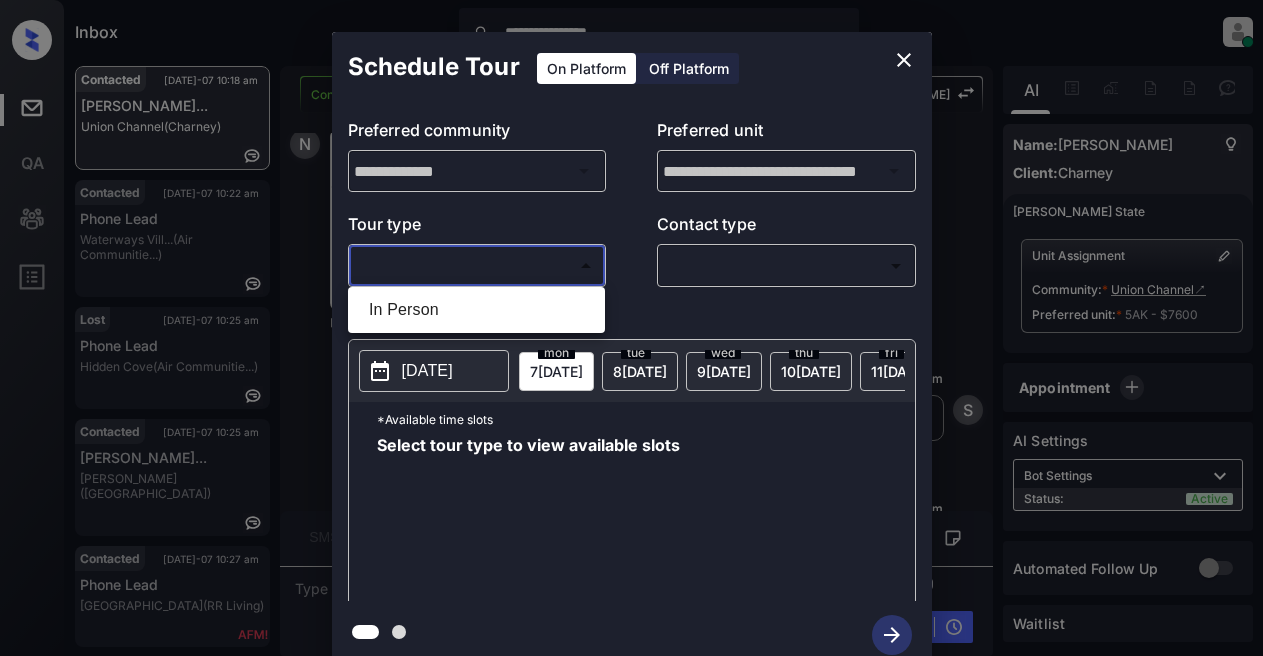 click on "**********" at bounding box center (631, 328) 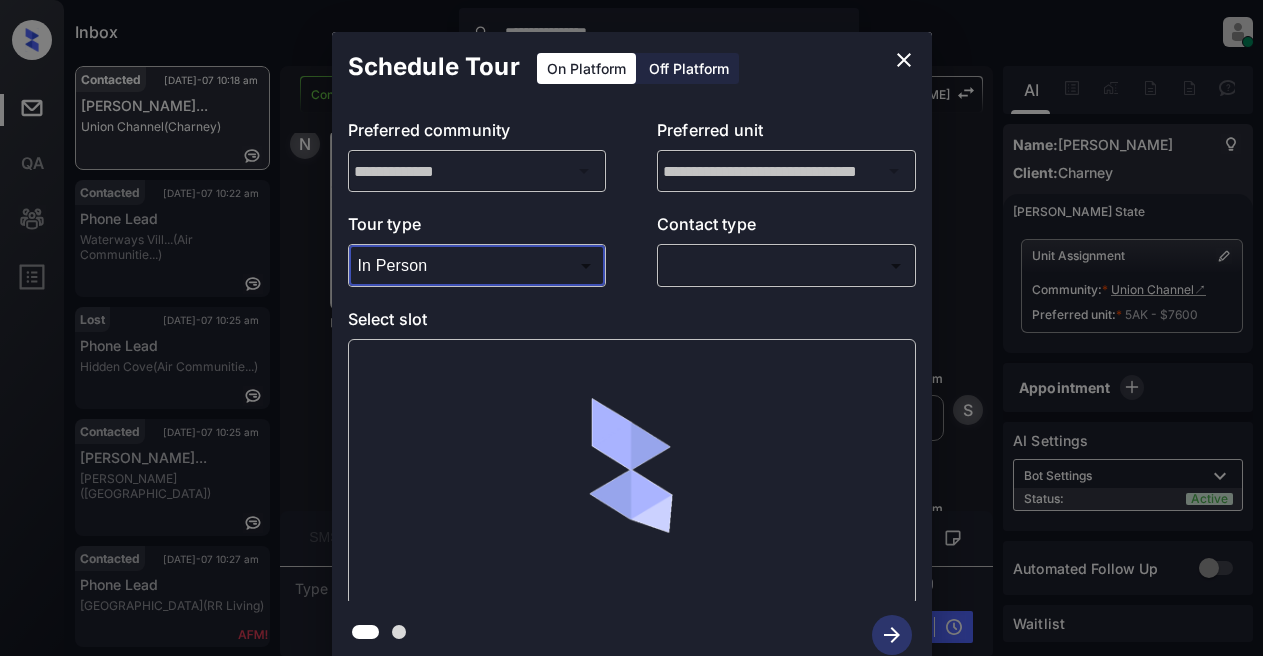 click on "**********" at bounding box center (631, 328) 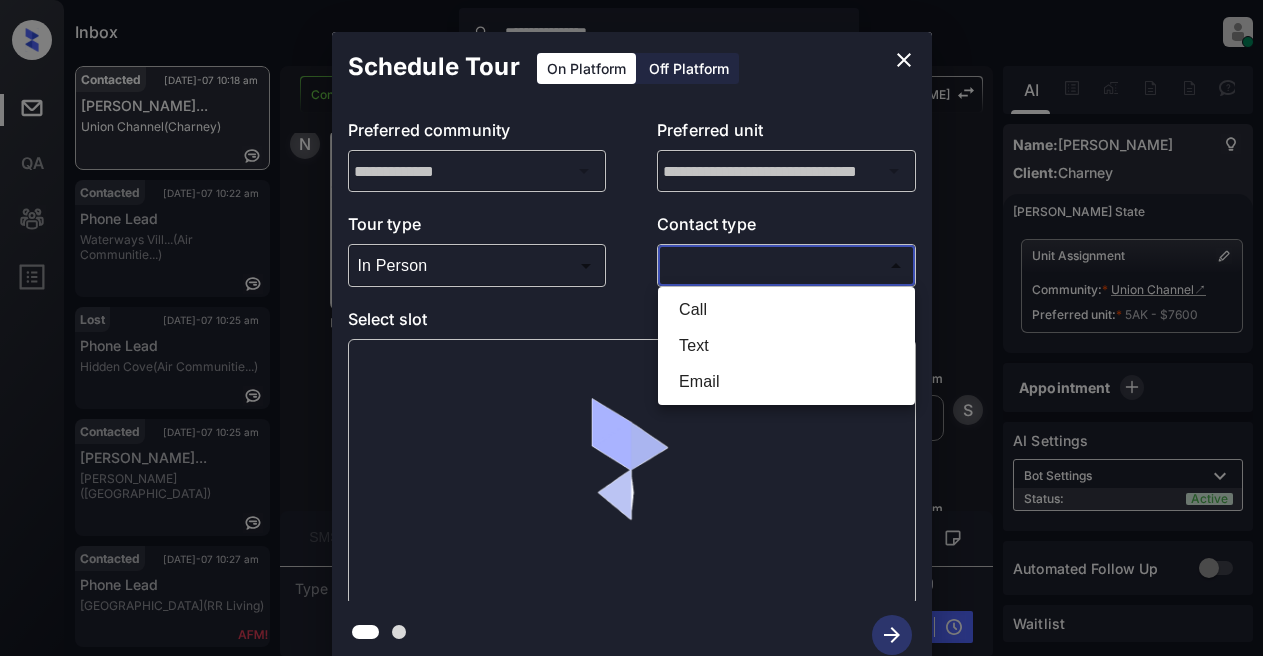 click on "Email" at bounding box center (786, 382) 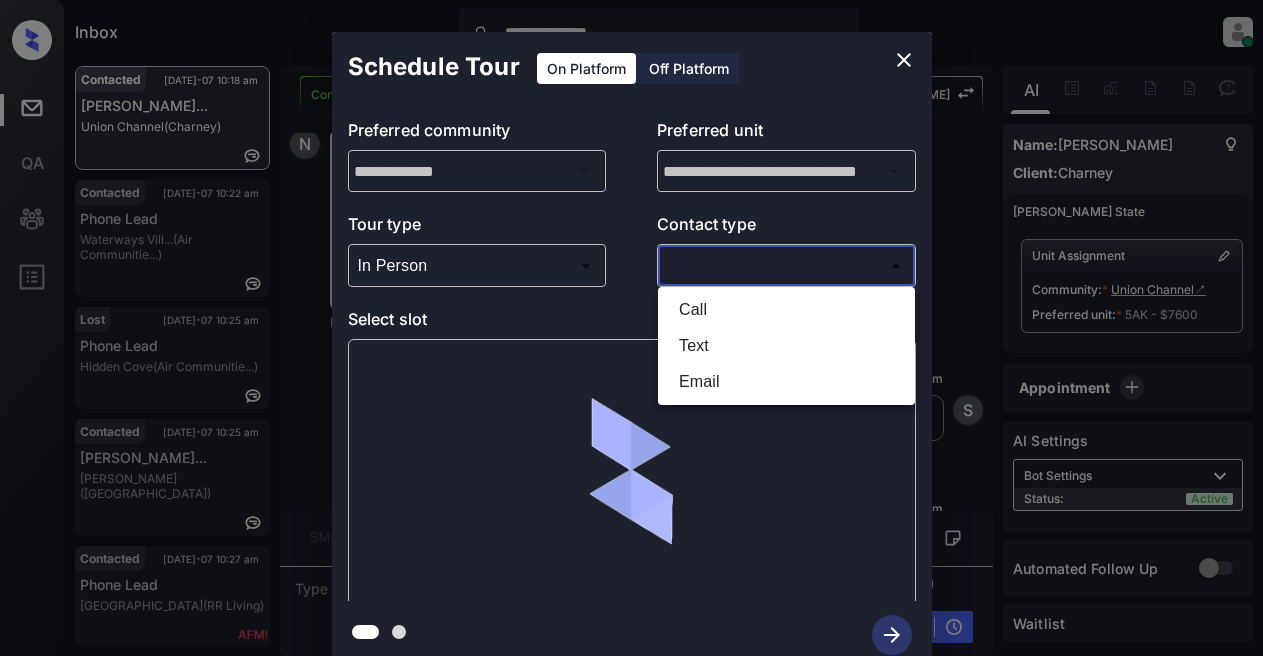 type on "*****" 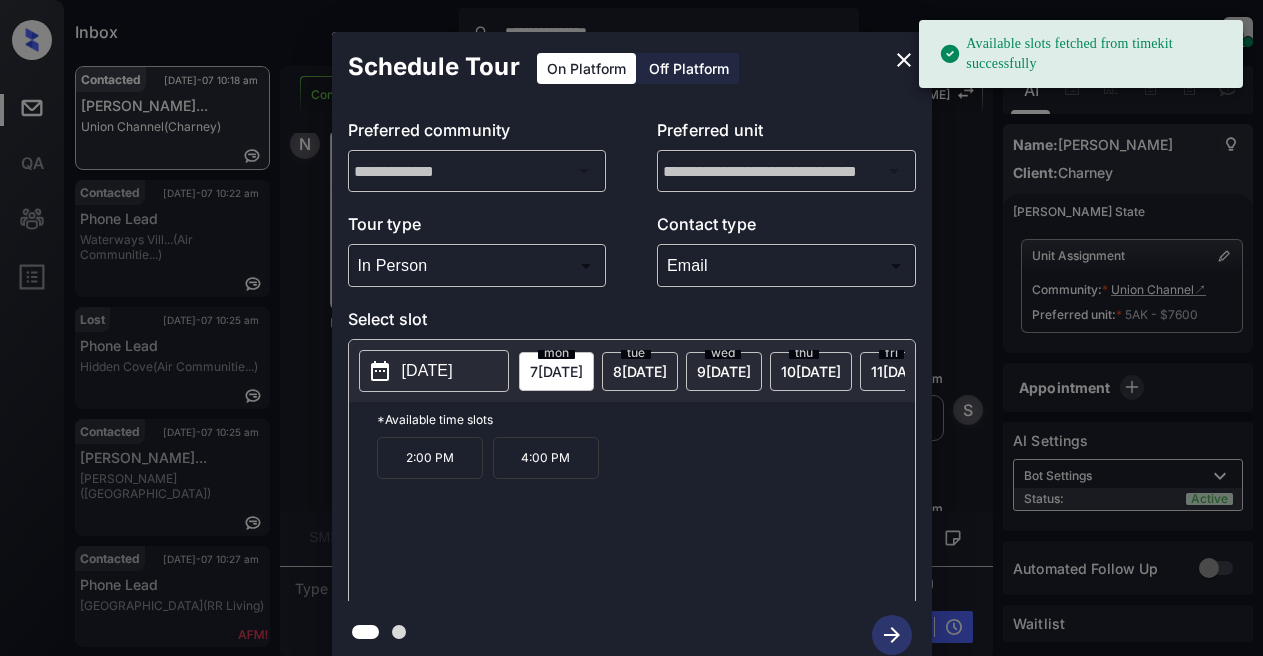 click on "[DATE]" at bounding box center [427, 371] 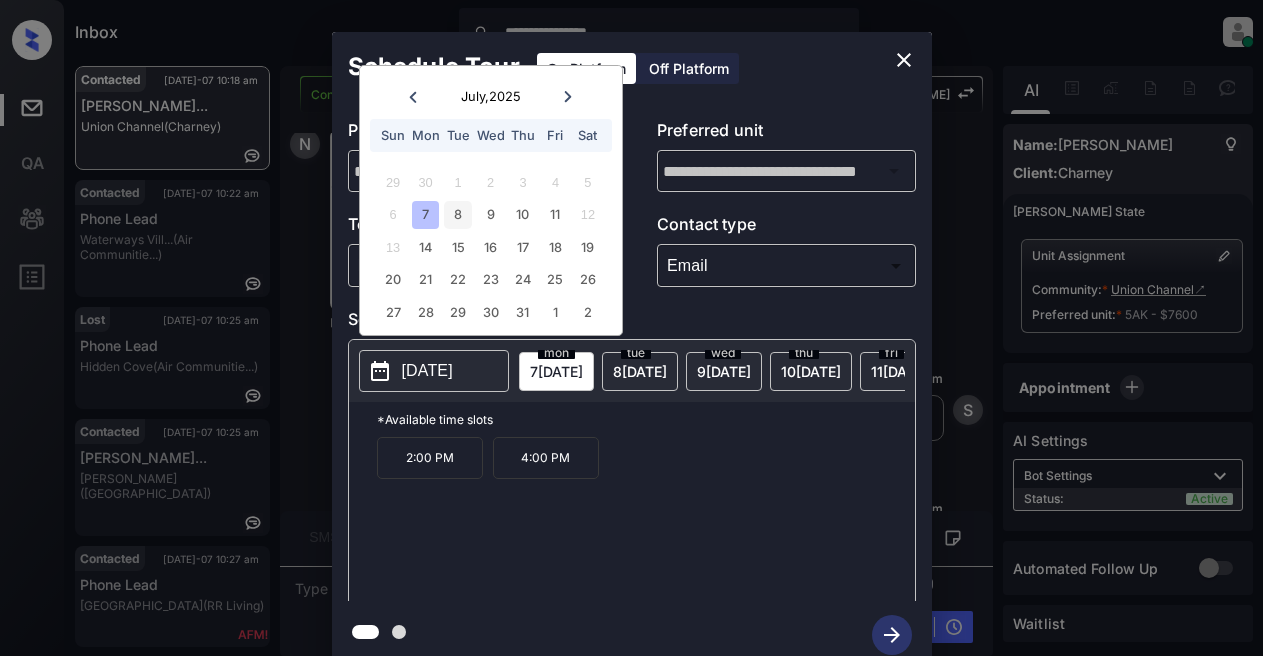 click on "8" at bounding box center [457, 214] 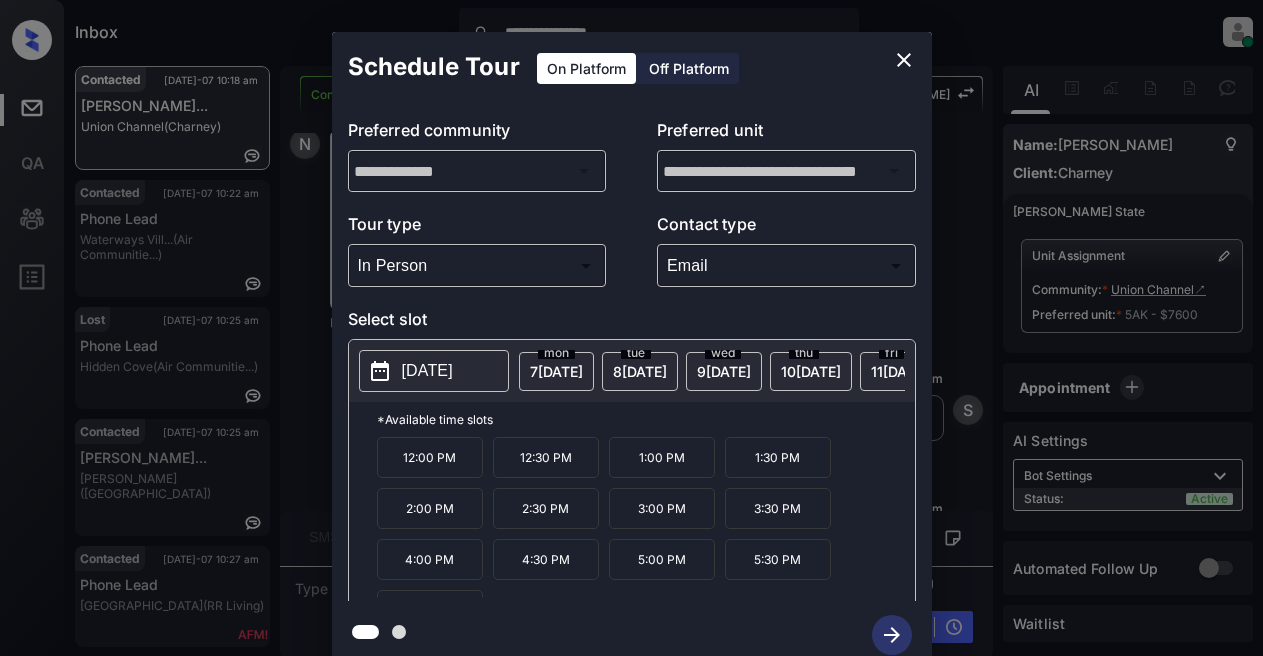 scroll, scrollTop: 34, scrollLeft: 0, axis: vertical 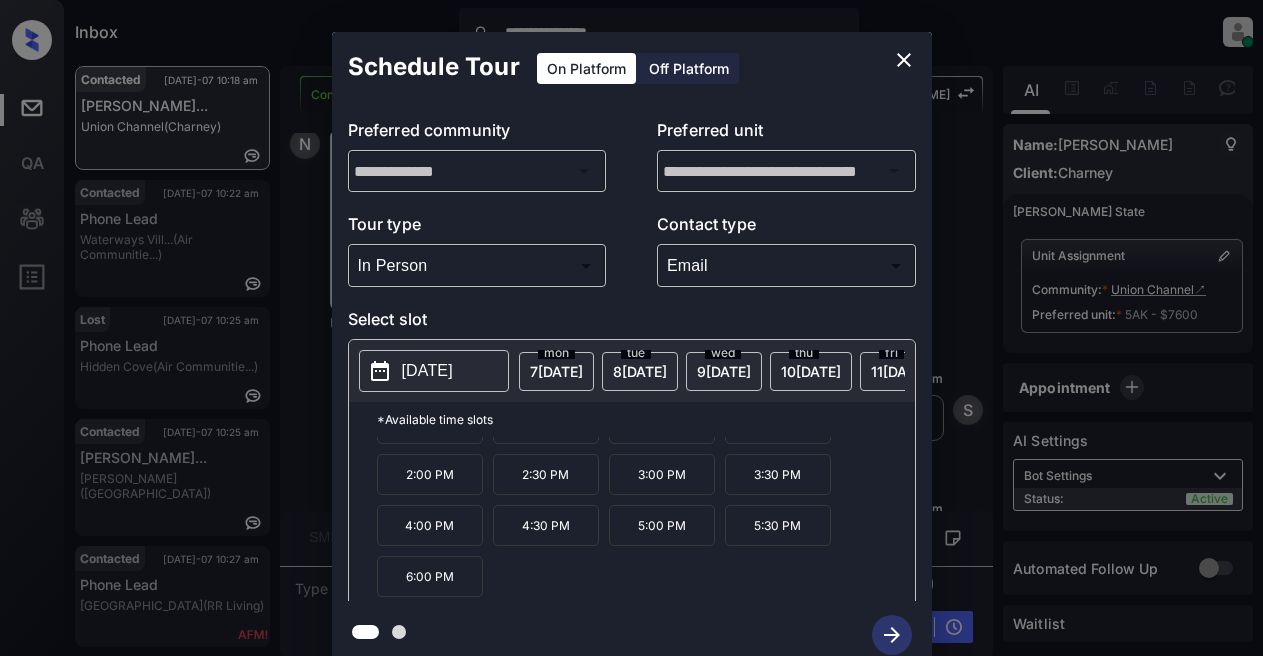 click on "6:00 PM" at bounding box center [430, 576] 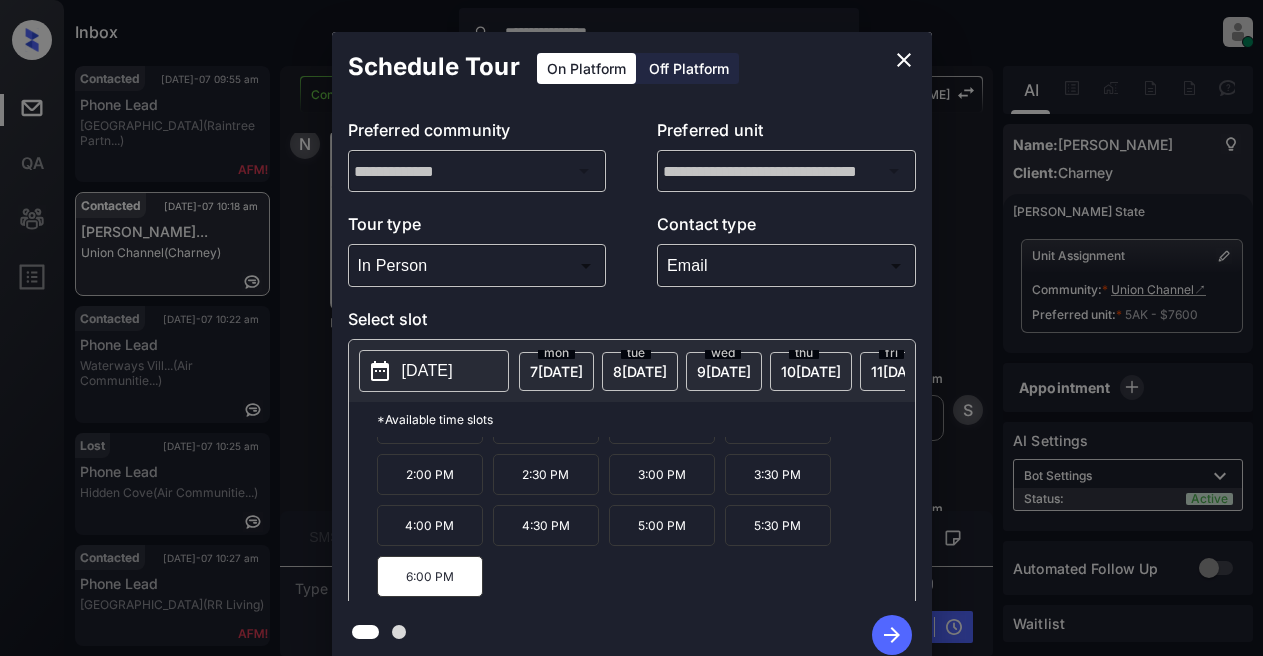 click 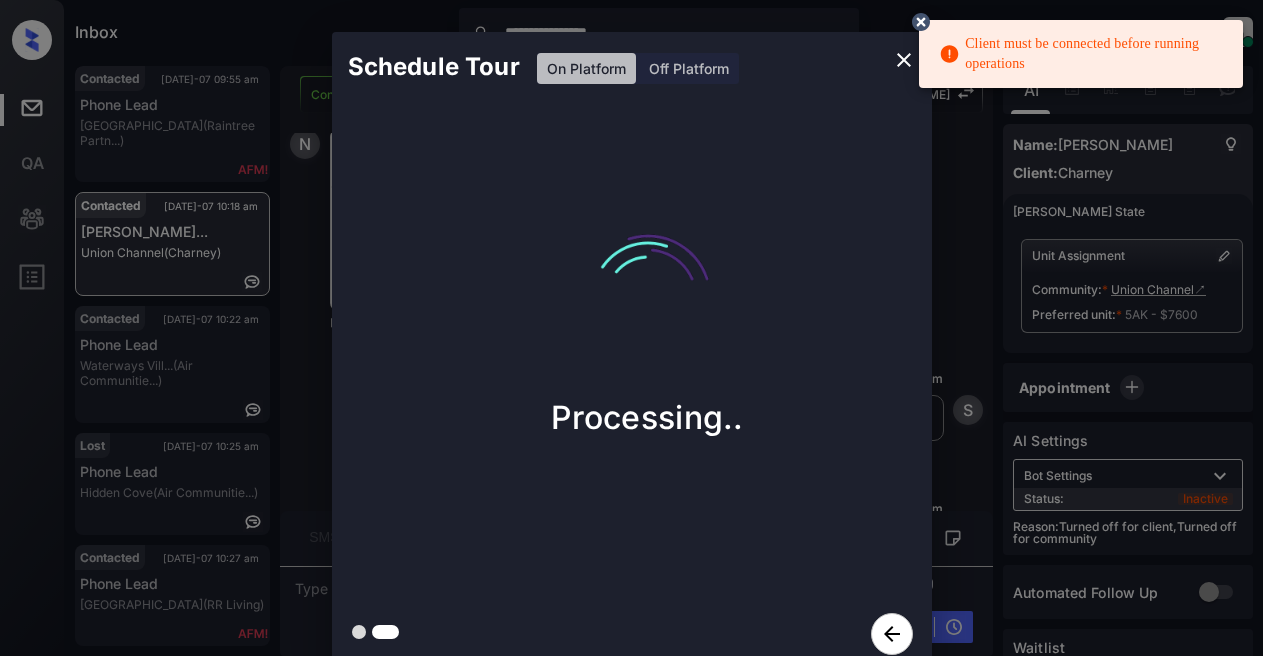 type 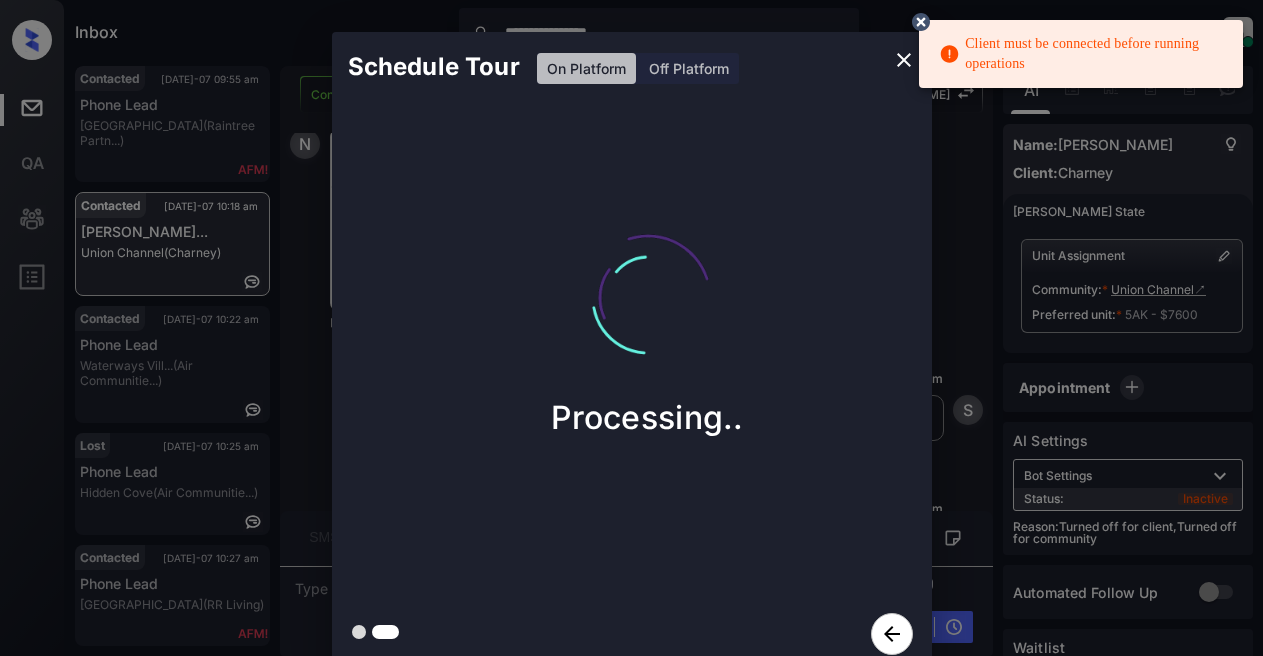click 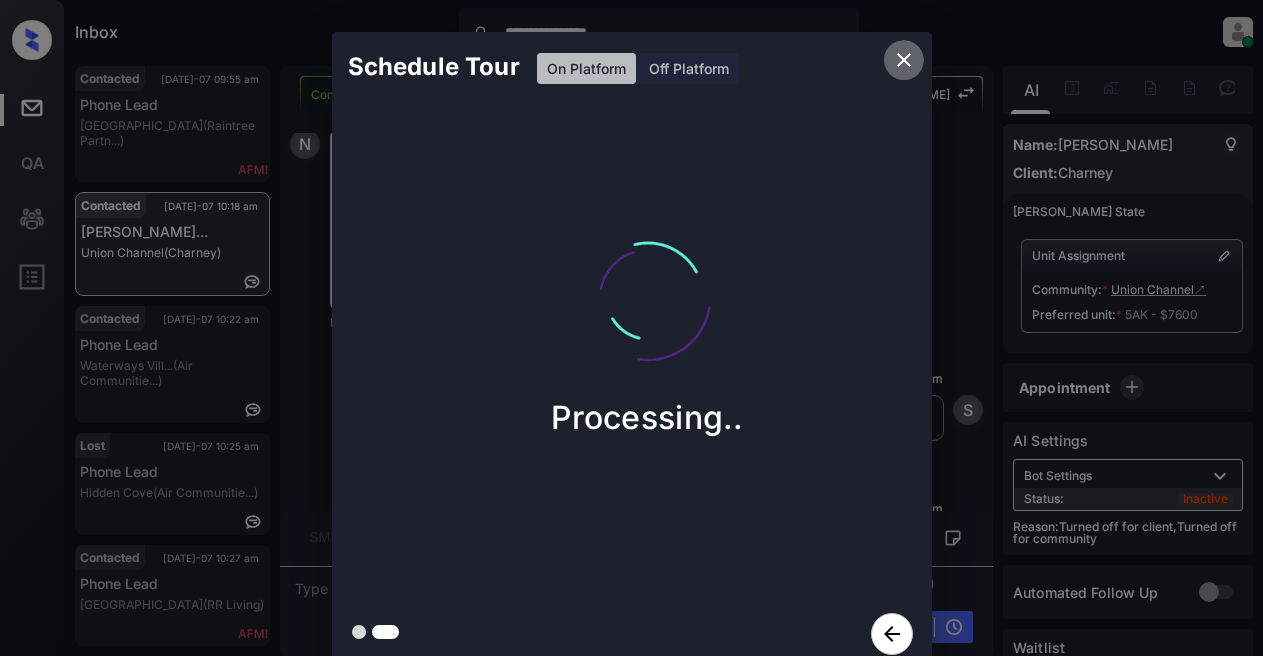 click 